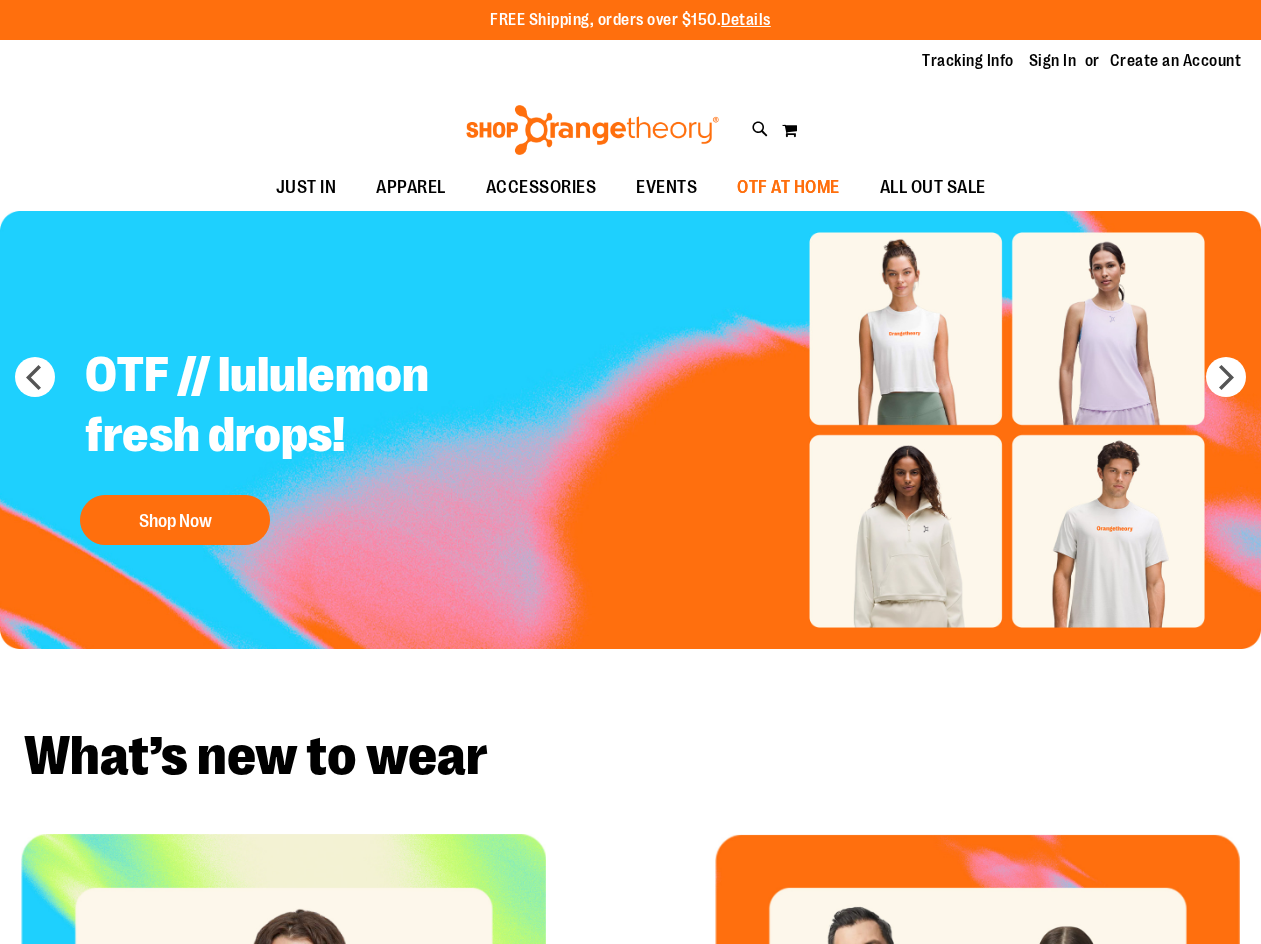 scroll, scrollTop: 0, scrollLeft: 0, axis: both 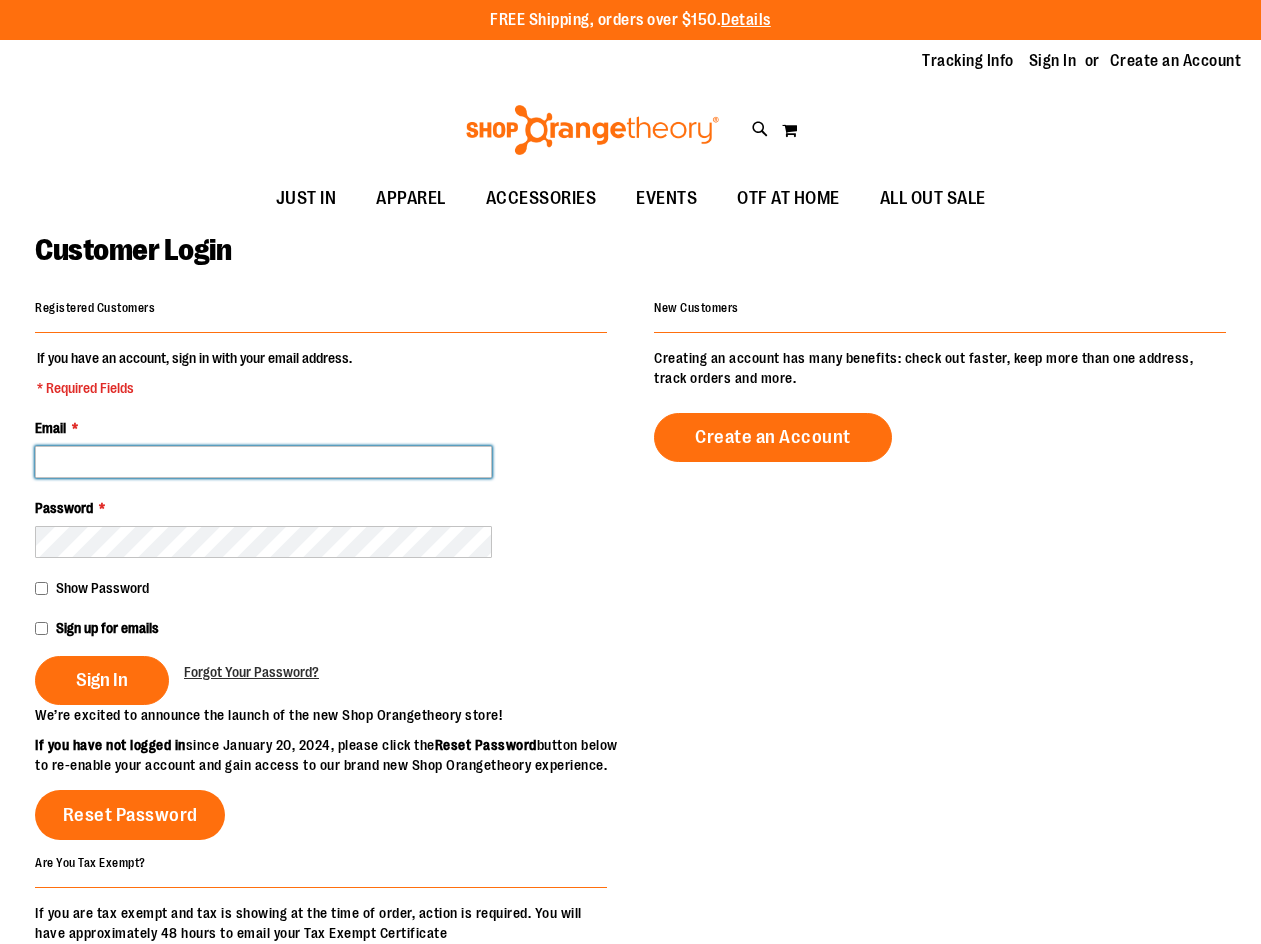 type on "**********" 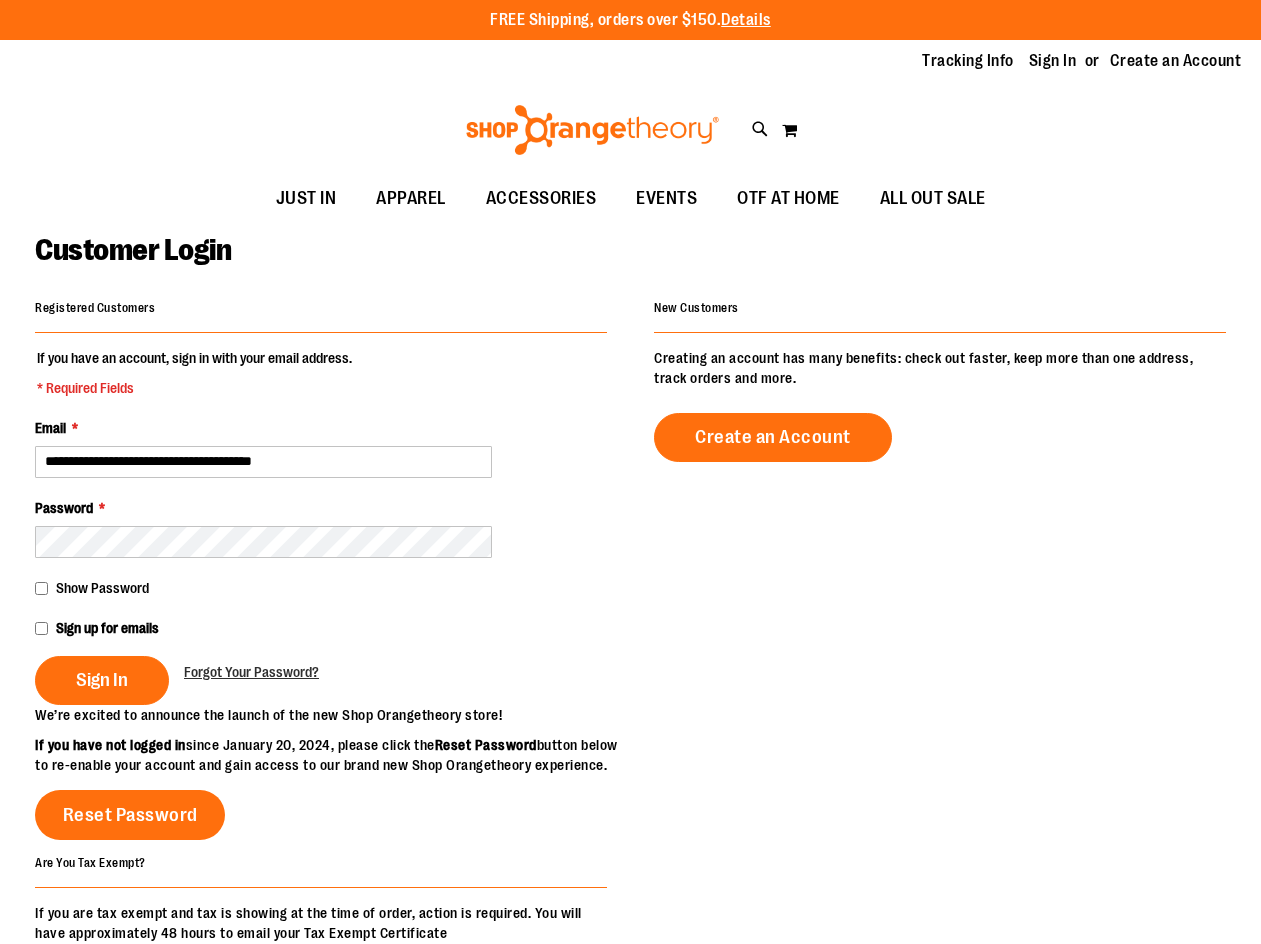 type on "**********" 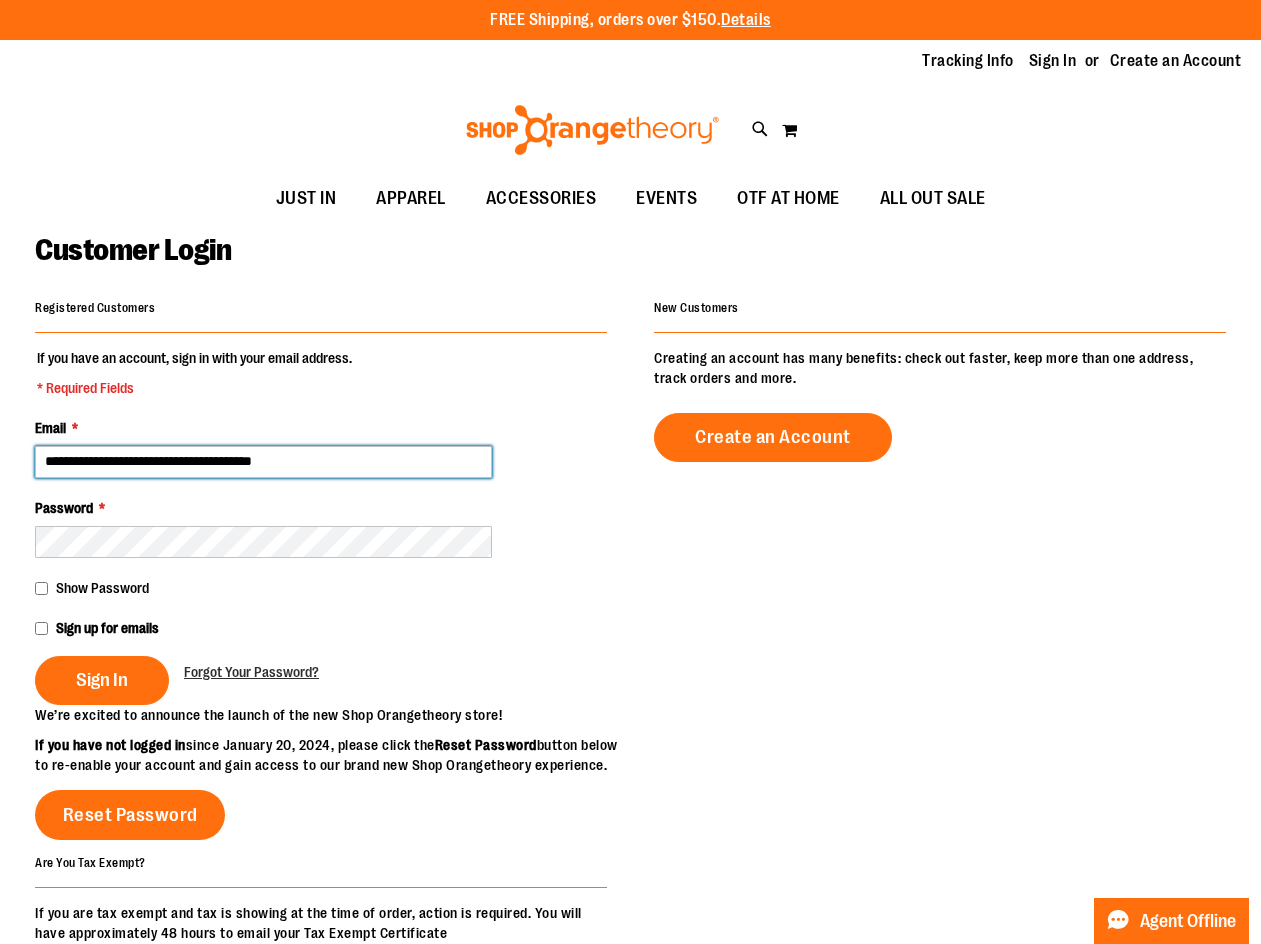 drag, startPoint x: 377, startPoint y: 465, endPoint x: -2, endPoint y: 437, distance: 380.0329 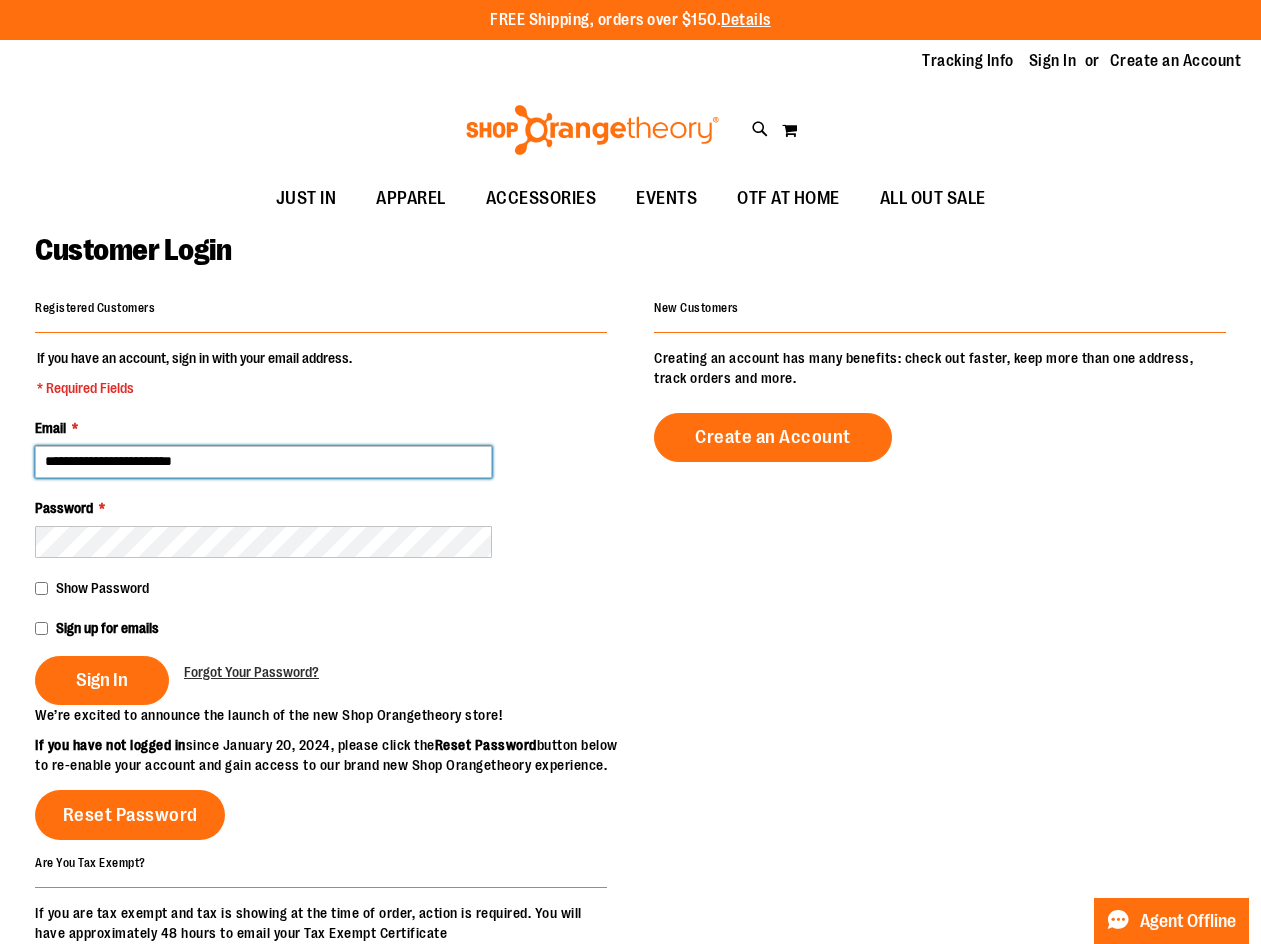 type on "**********" 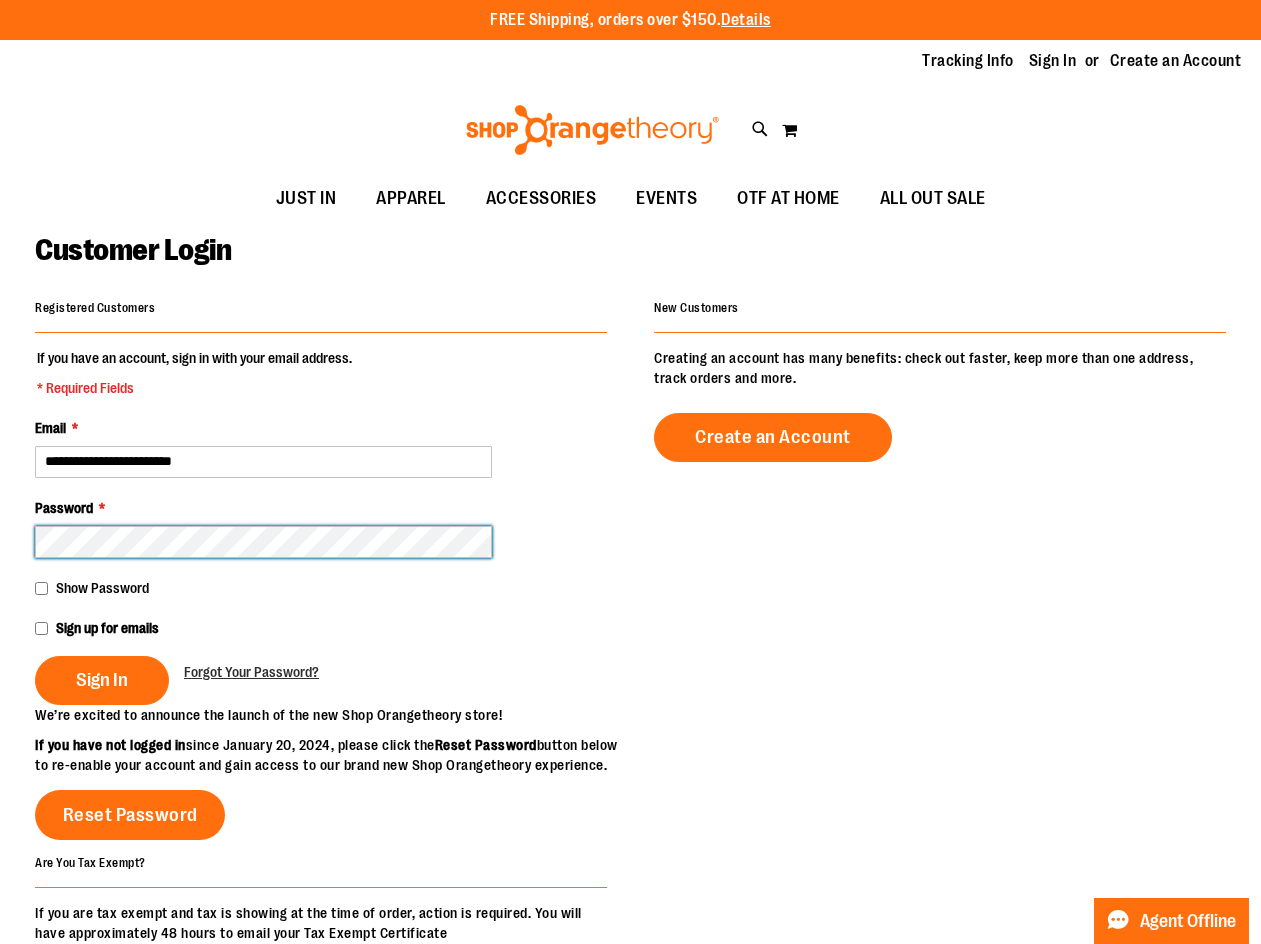 click on "Sign In" at bounding box center (102, 680) 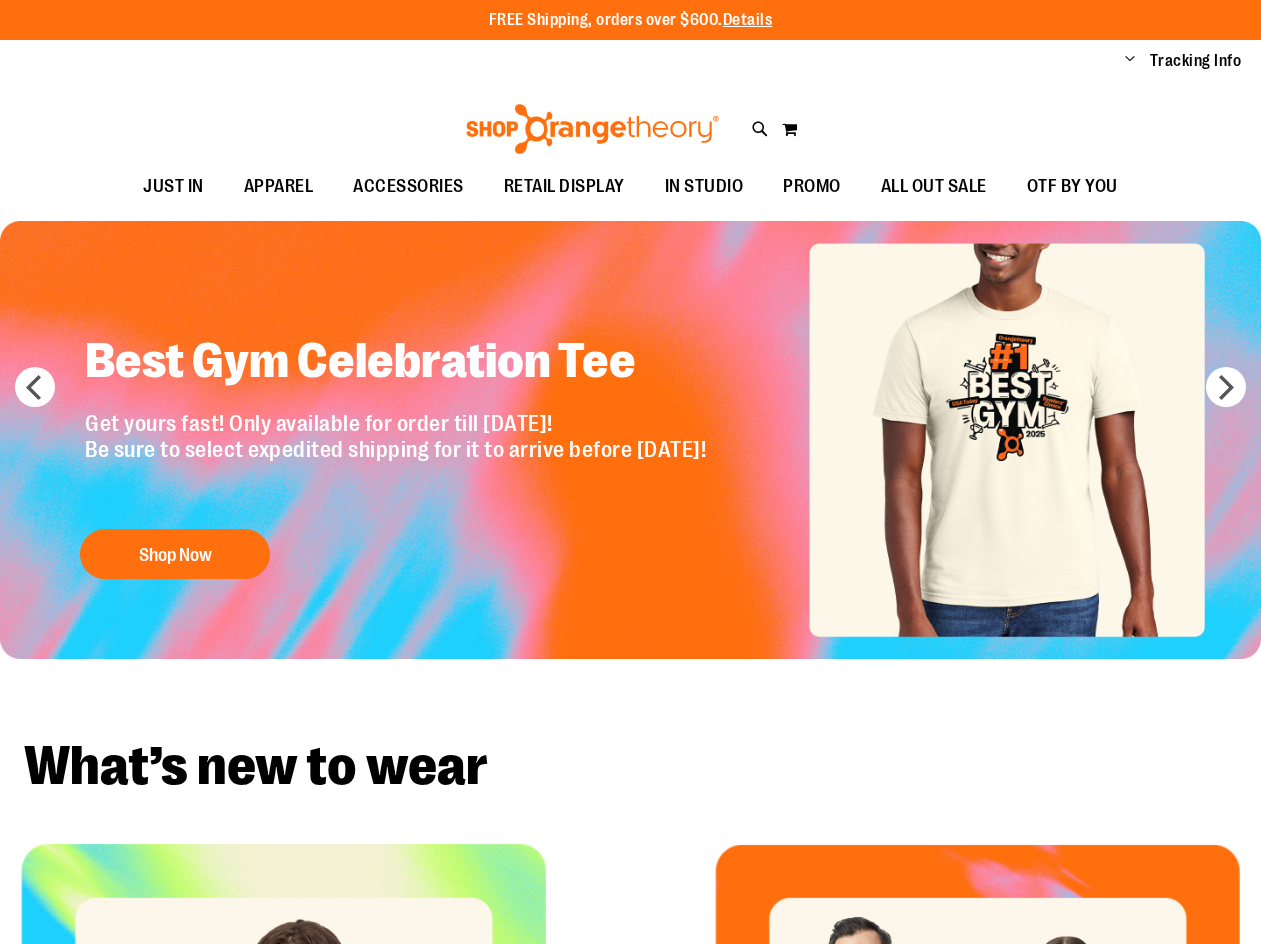 scroll, scrollTop: 0, scrollLeft: 0, axis: both 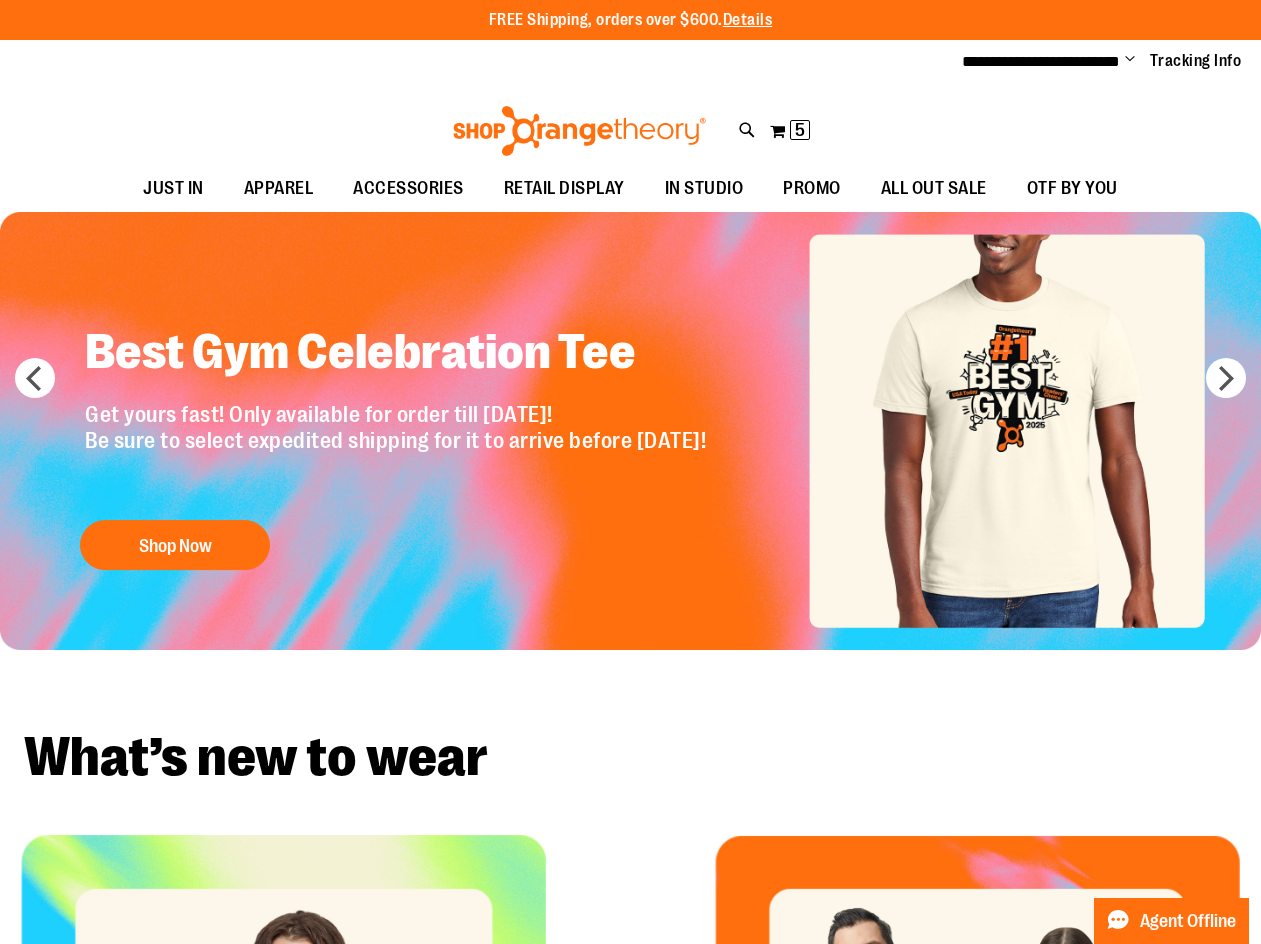 type on "**********" 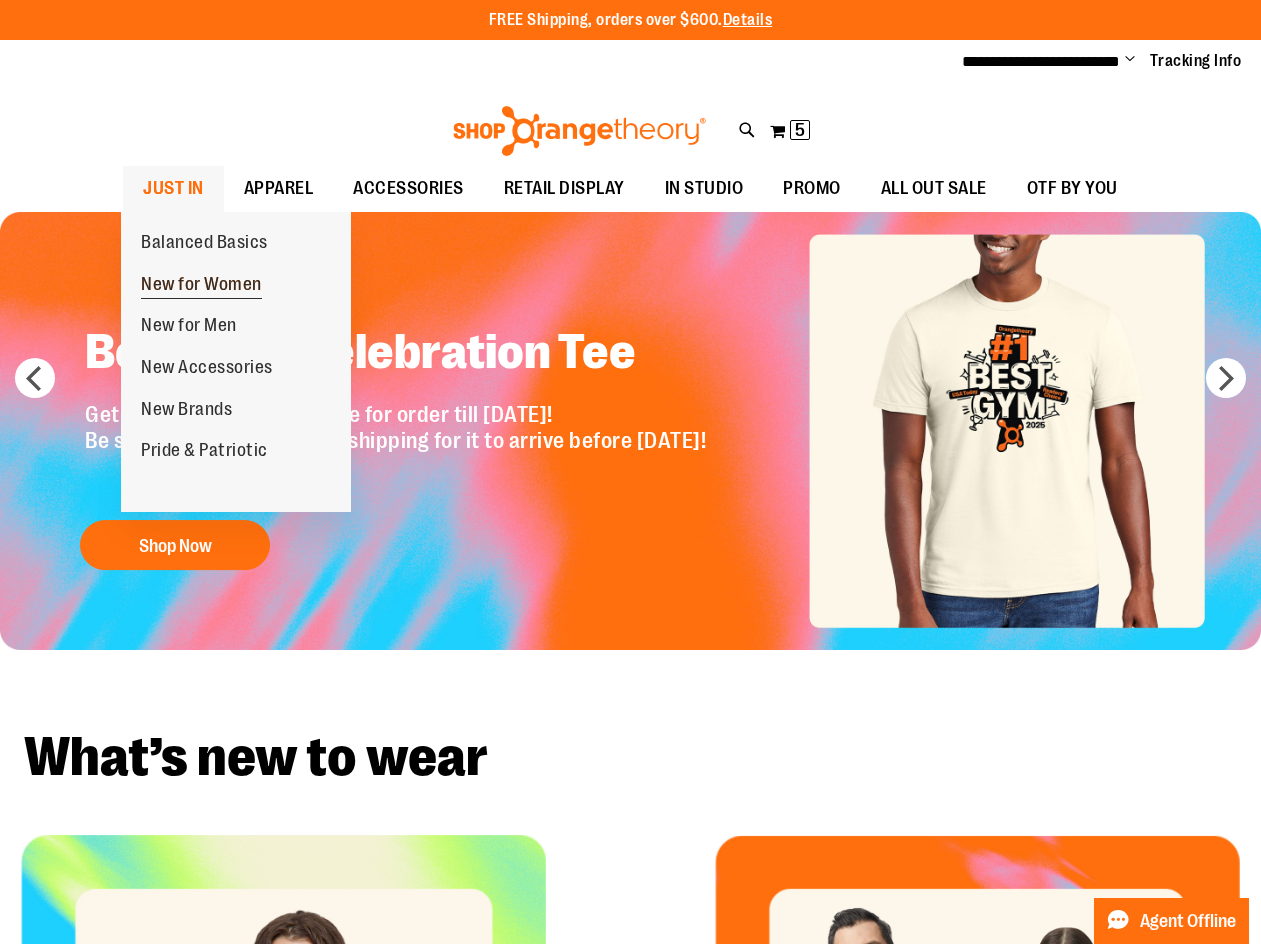 click on "New for Women" at bounding box center (201, 286) 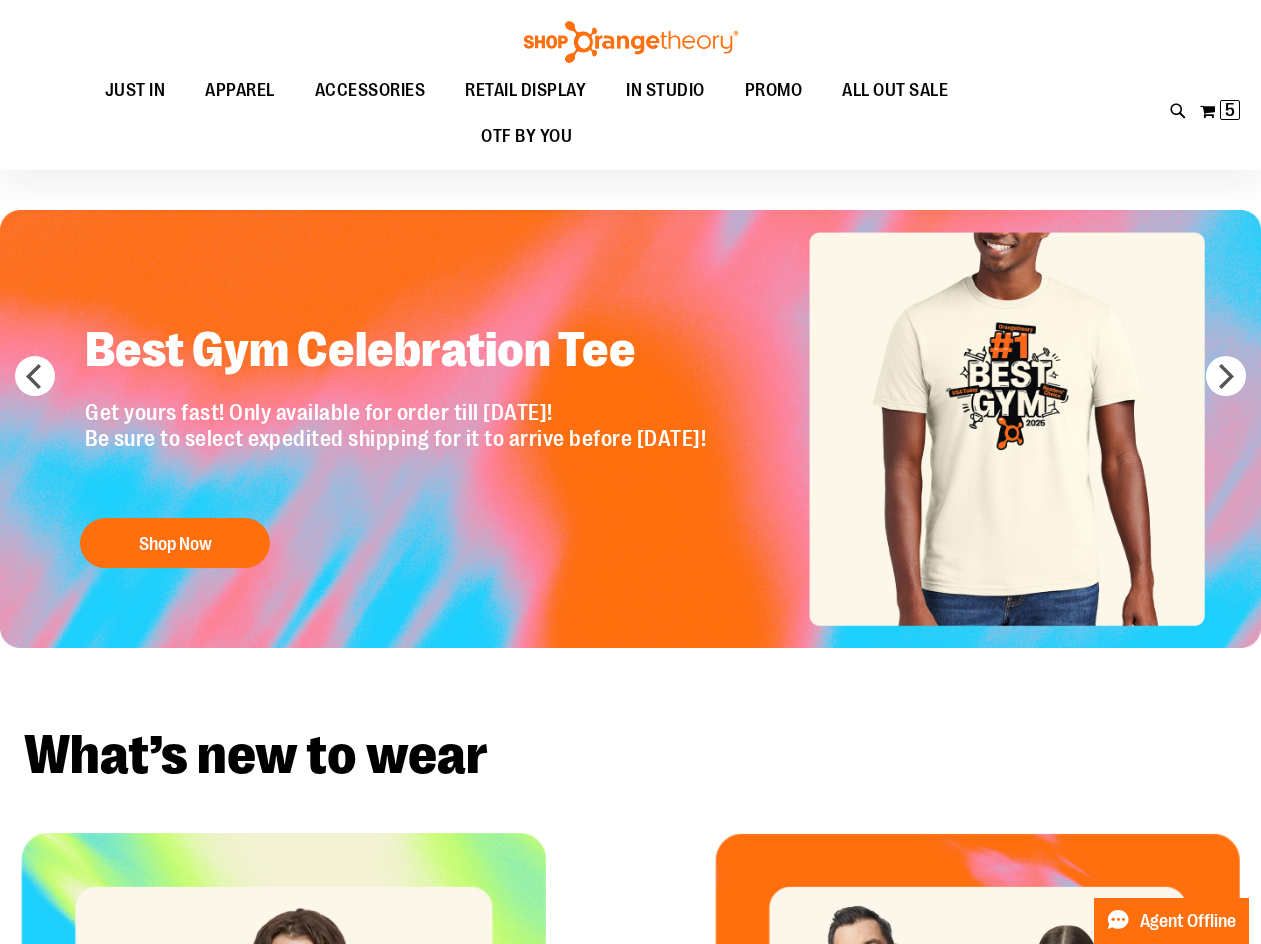 scroll, scrollTop: 73, scrollLeft: 0, axis: vertical 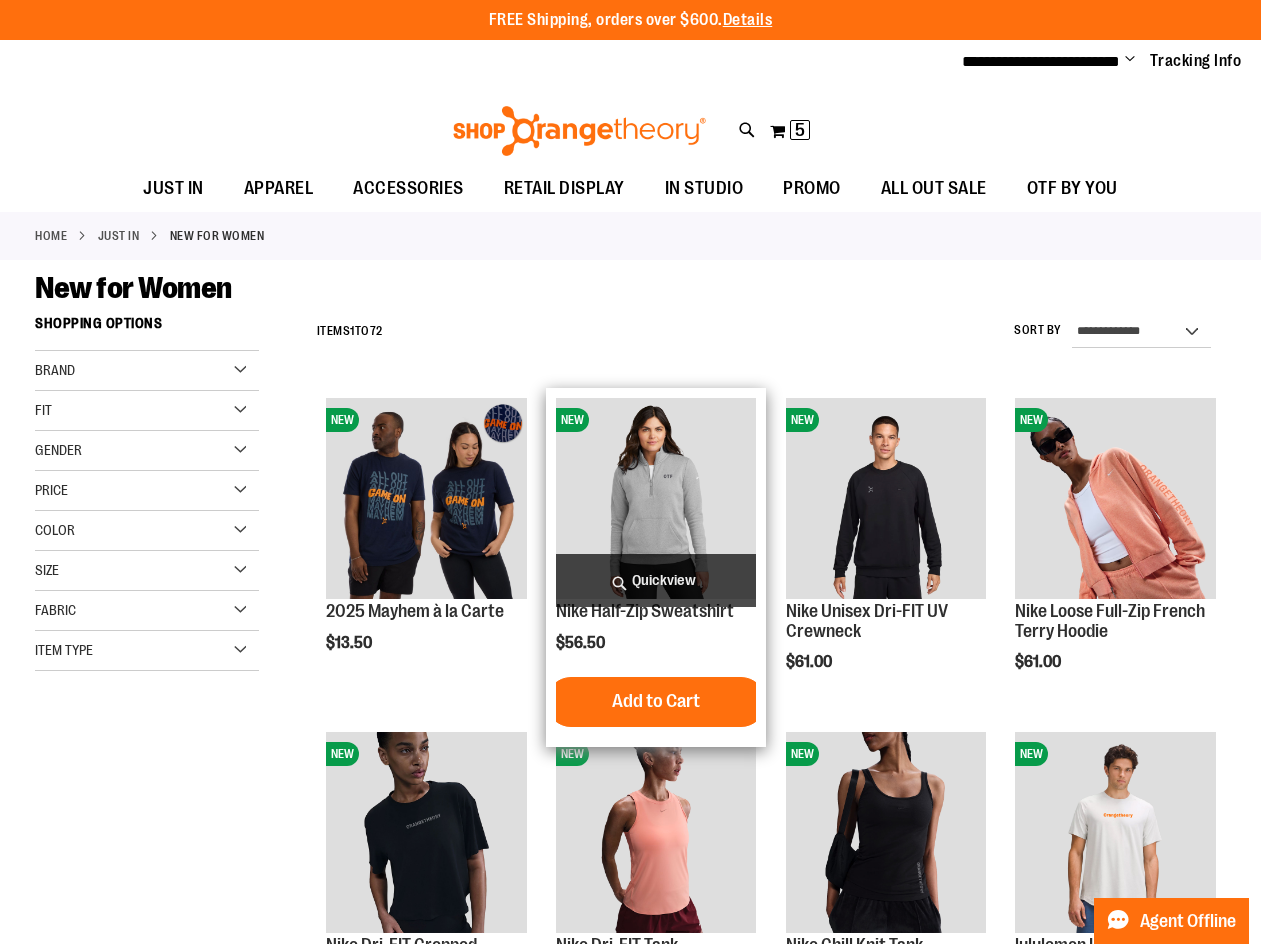 type on "**********" 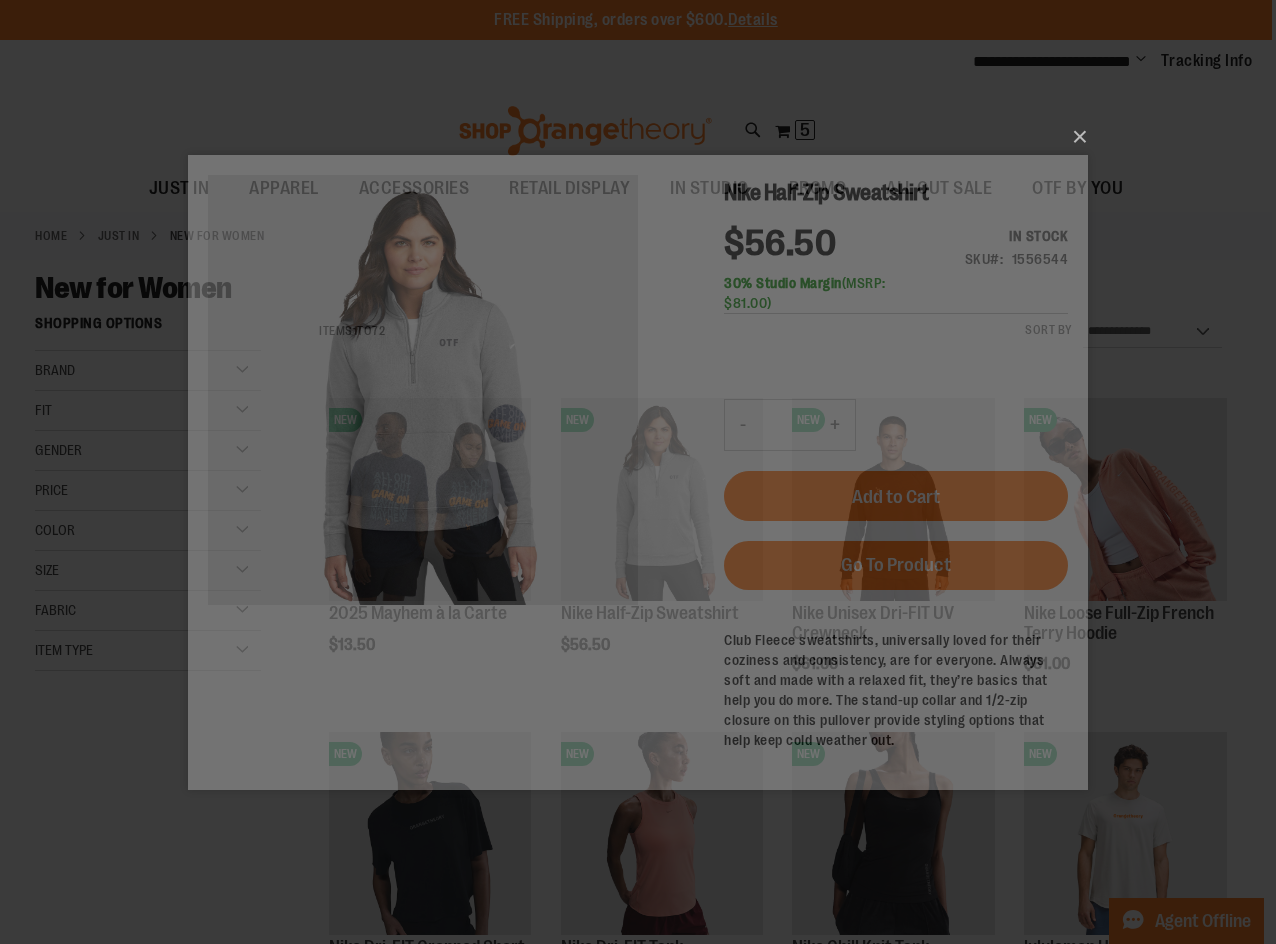 scroll, scrollTop: 0, scrollLeft: 0, axis: both 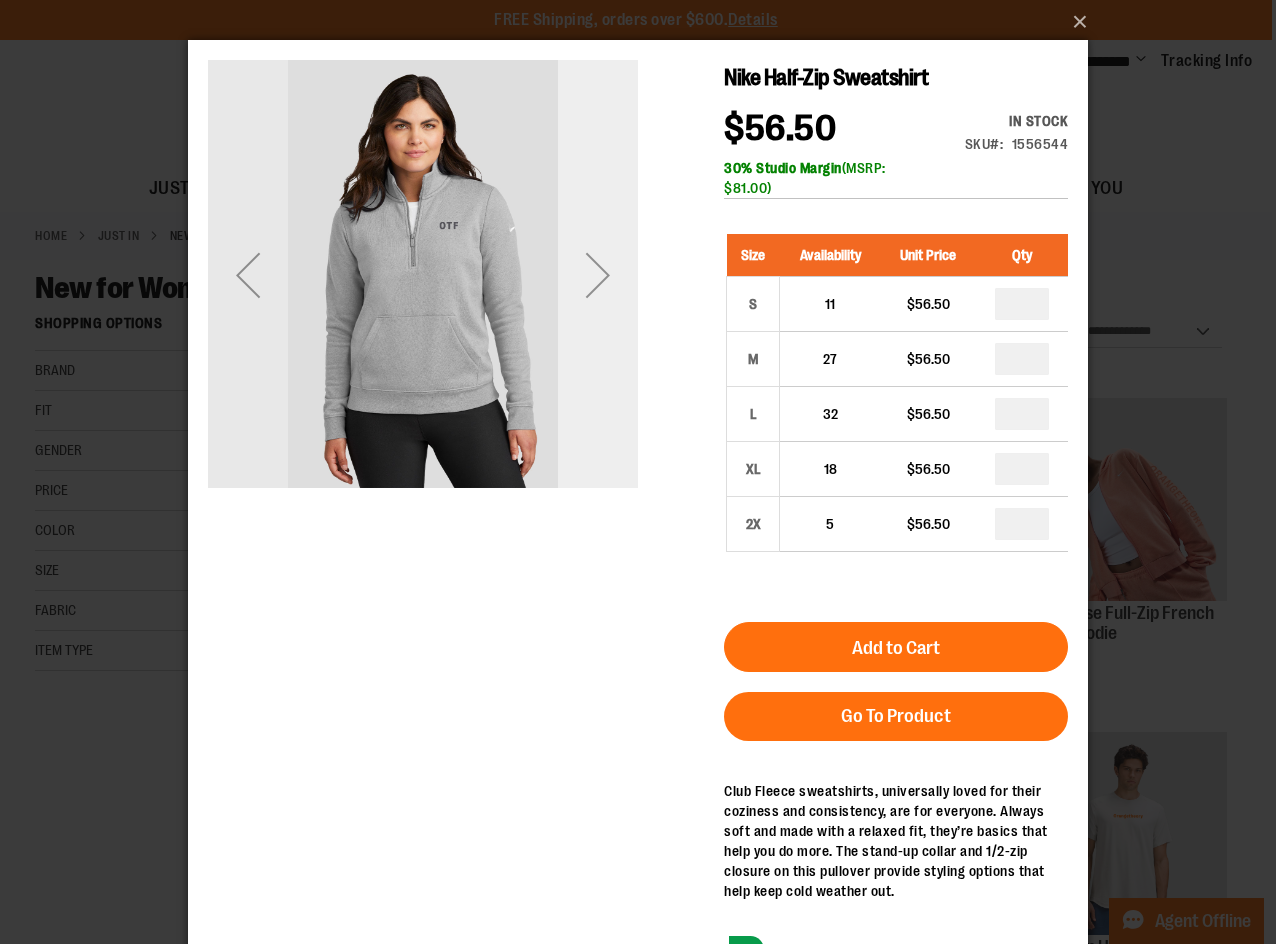 click at bounding box center [598, 275] 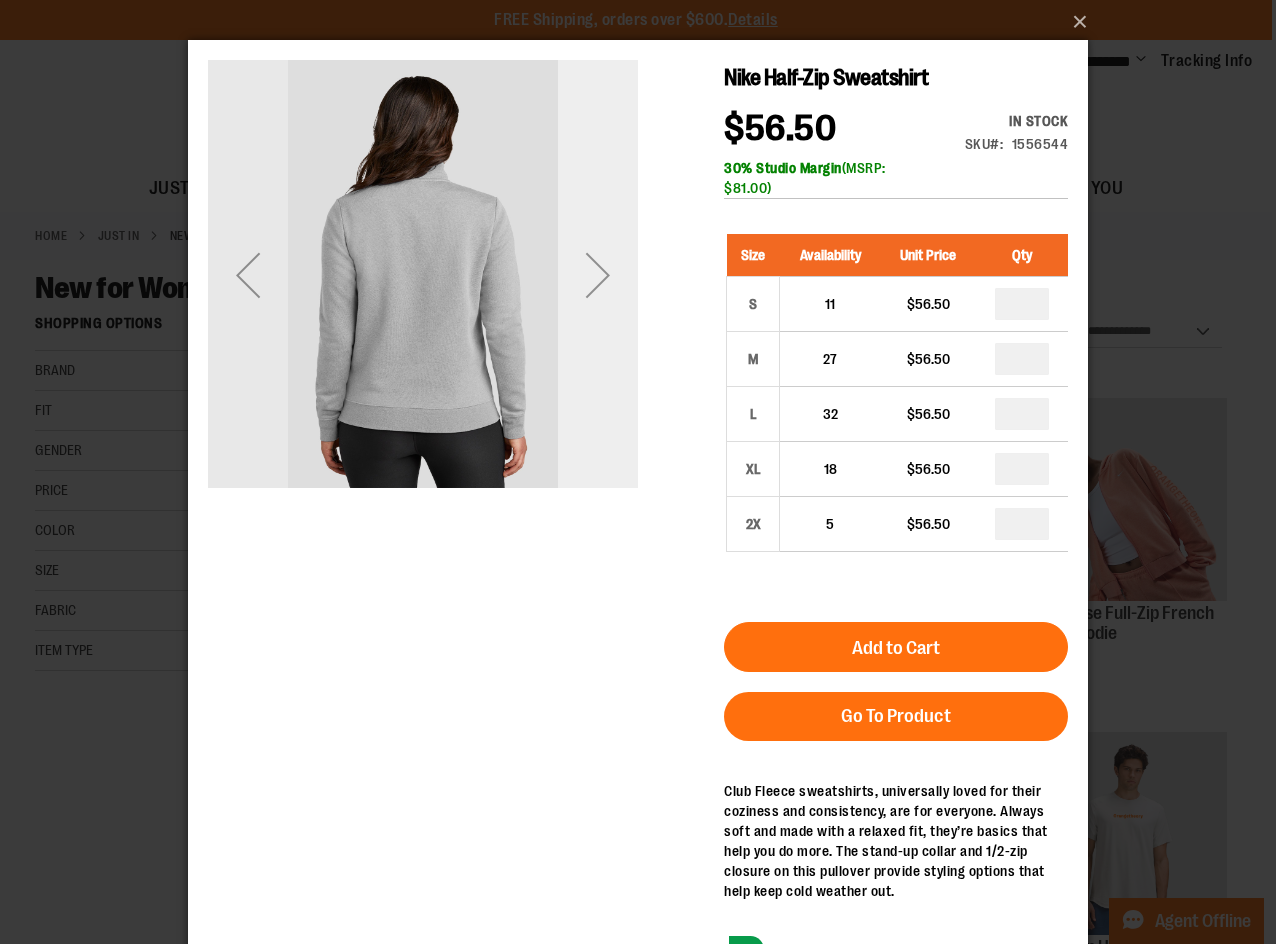 click at bounding box center [598, 275] 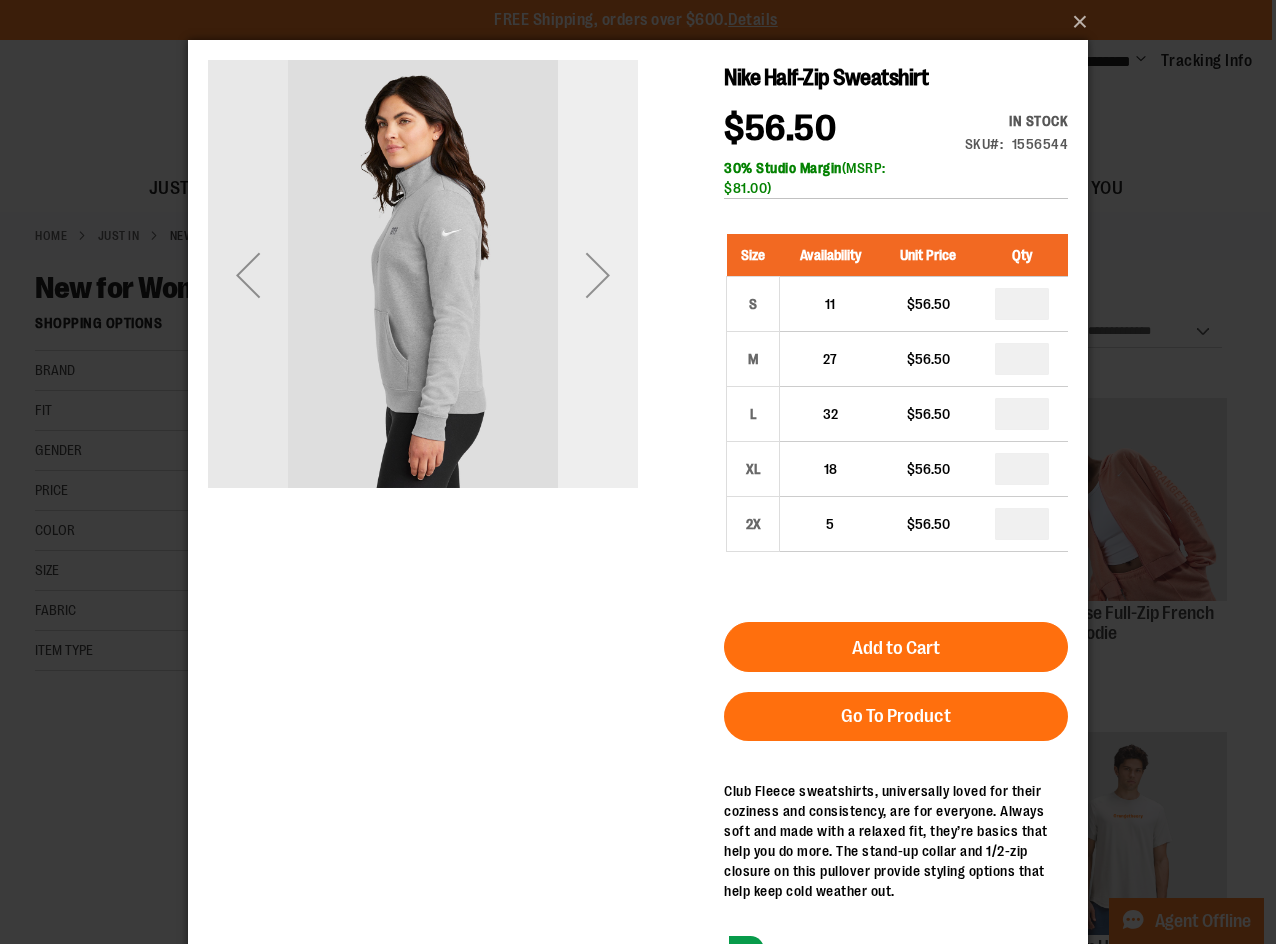 click at bounding box center (598, 275) 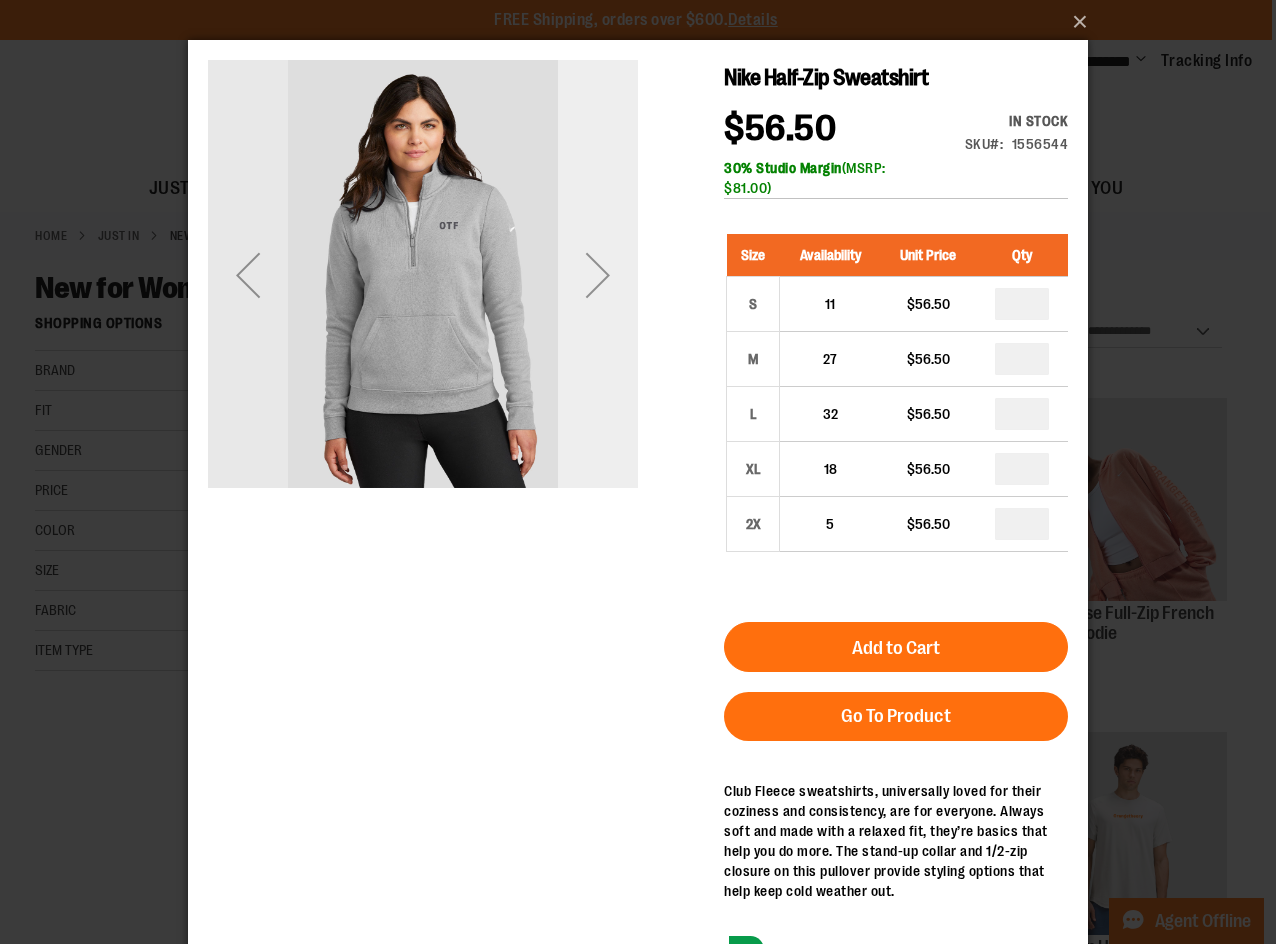 click at bounding box center (598, 275) 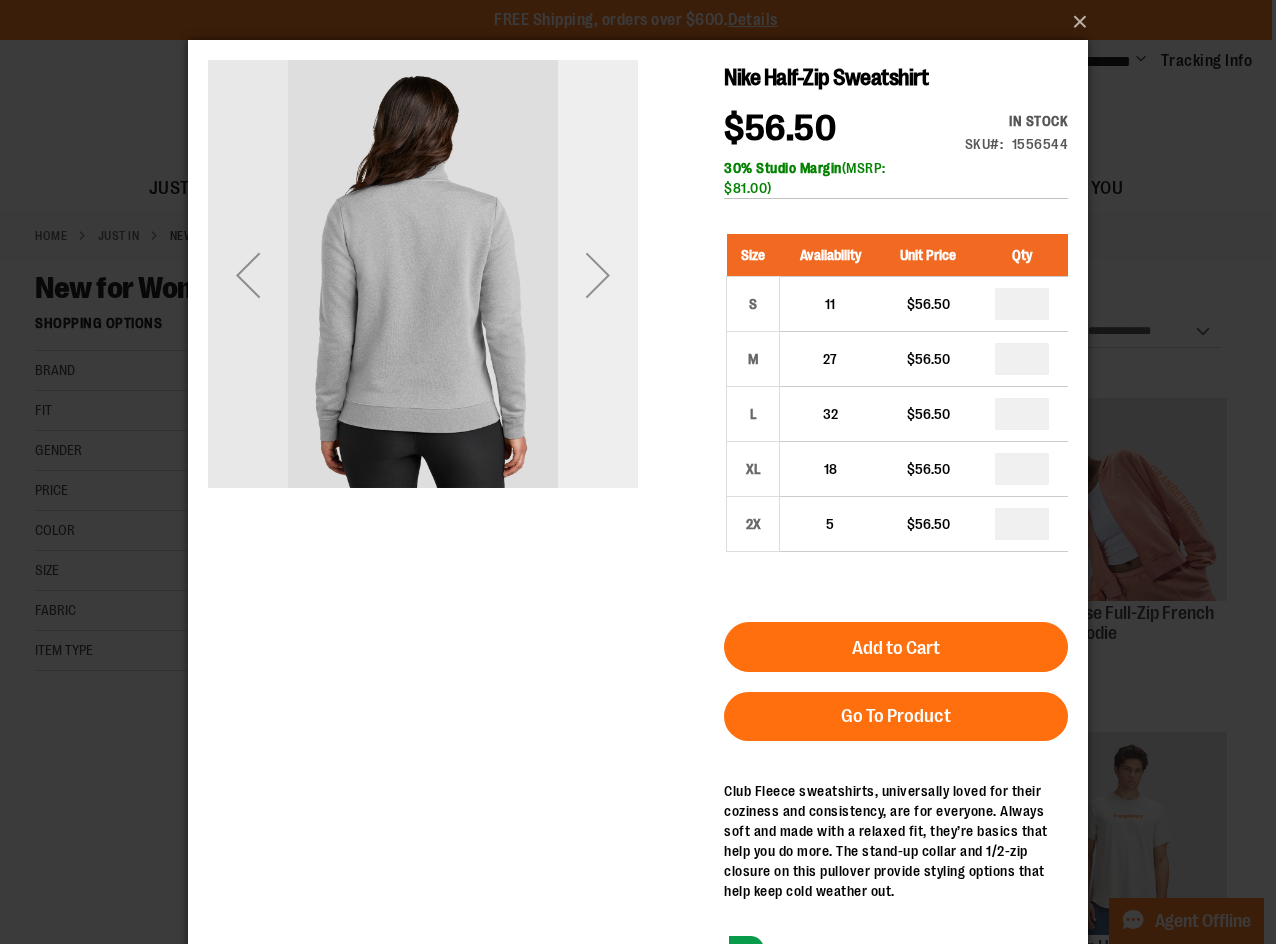 click at bounding box center [598, 275] 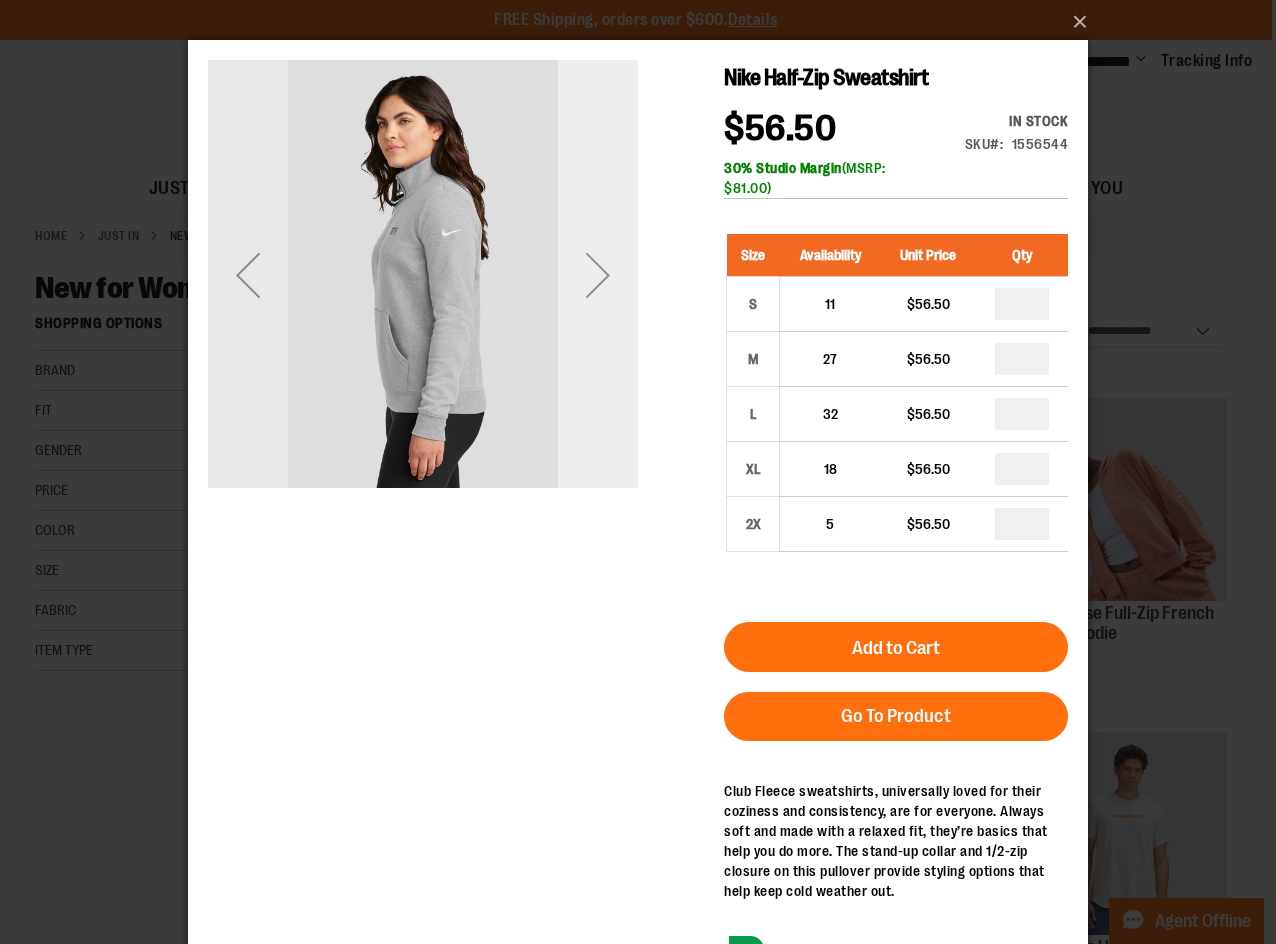 click at bounding box center [598, 275] 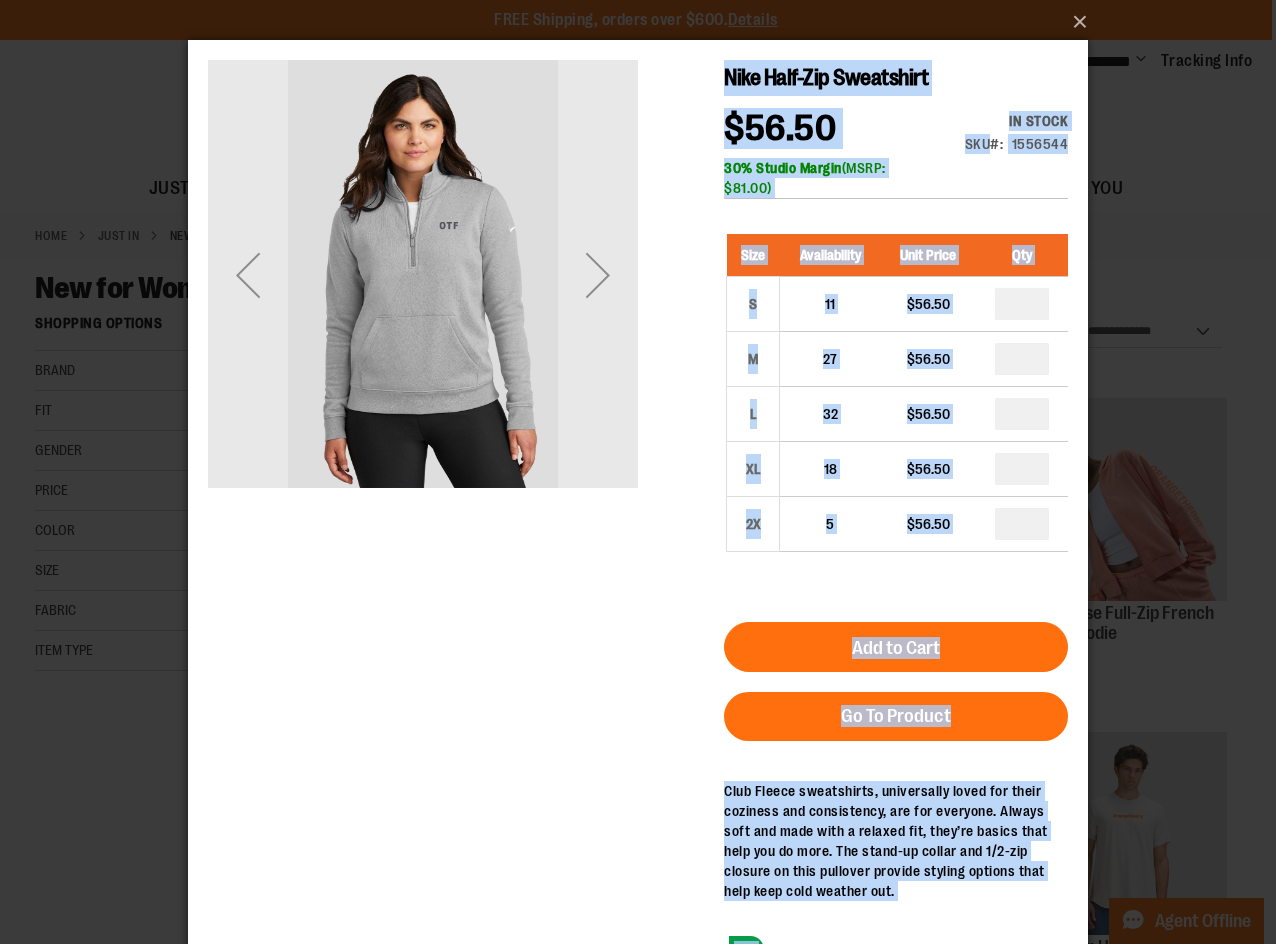 drag, startPoint x: 682, startPoint y: 482, endPoint x: 304, endPoint y: 336, distance: 405.216 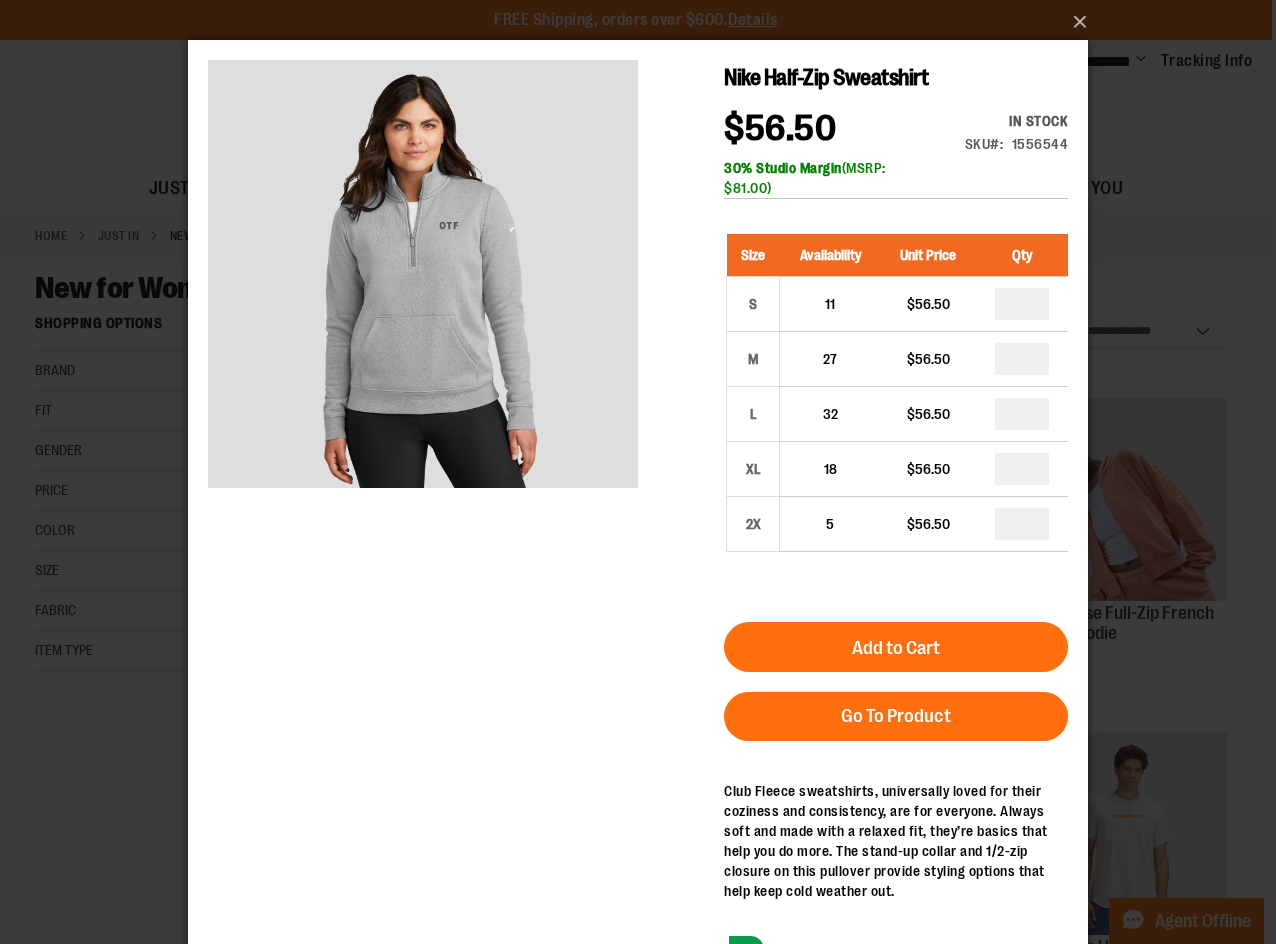 click on "Nike Half-Zip Sweatshirt
$56.50
In stock
Only  %1  left
SKU
1556544
30% Studio Margin  (MSRP: $81.00)
Size
Availability
Unit Price
Qty
S
11
$56.50" at bounding box center [638, 519] 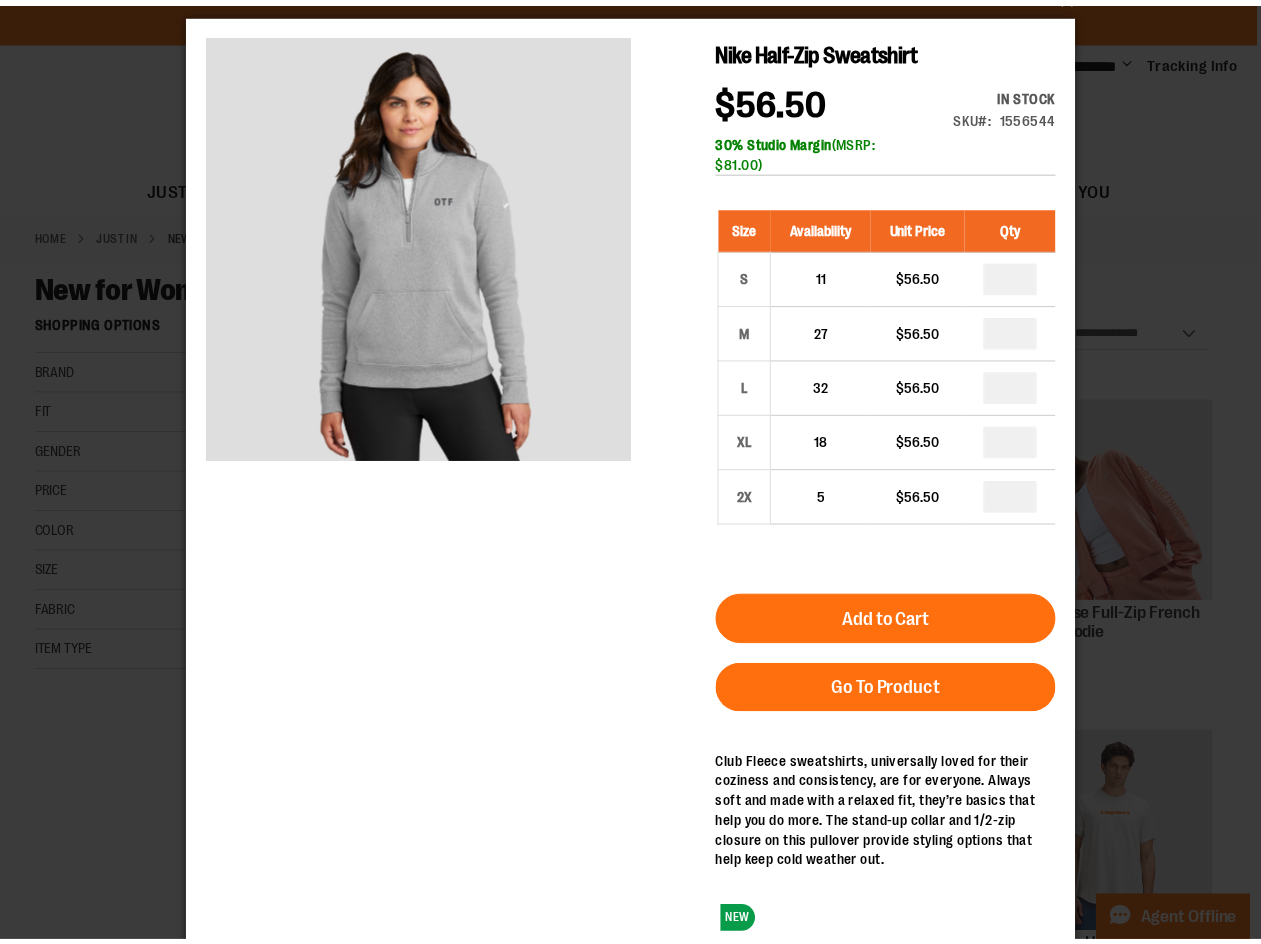 scroll, scrollTop: 0, scrollLeft: 0, axis: both 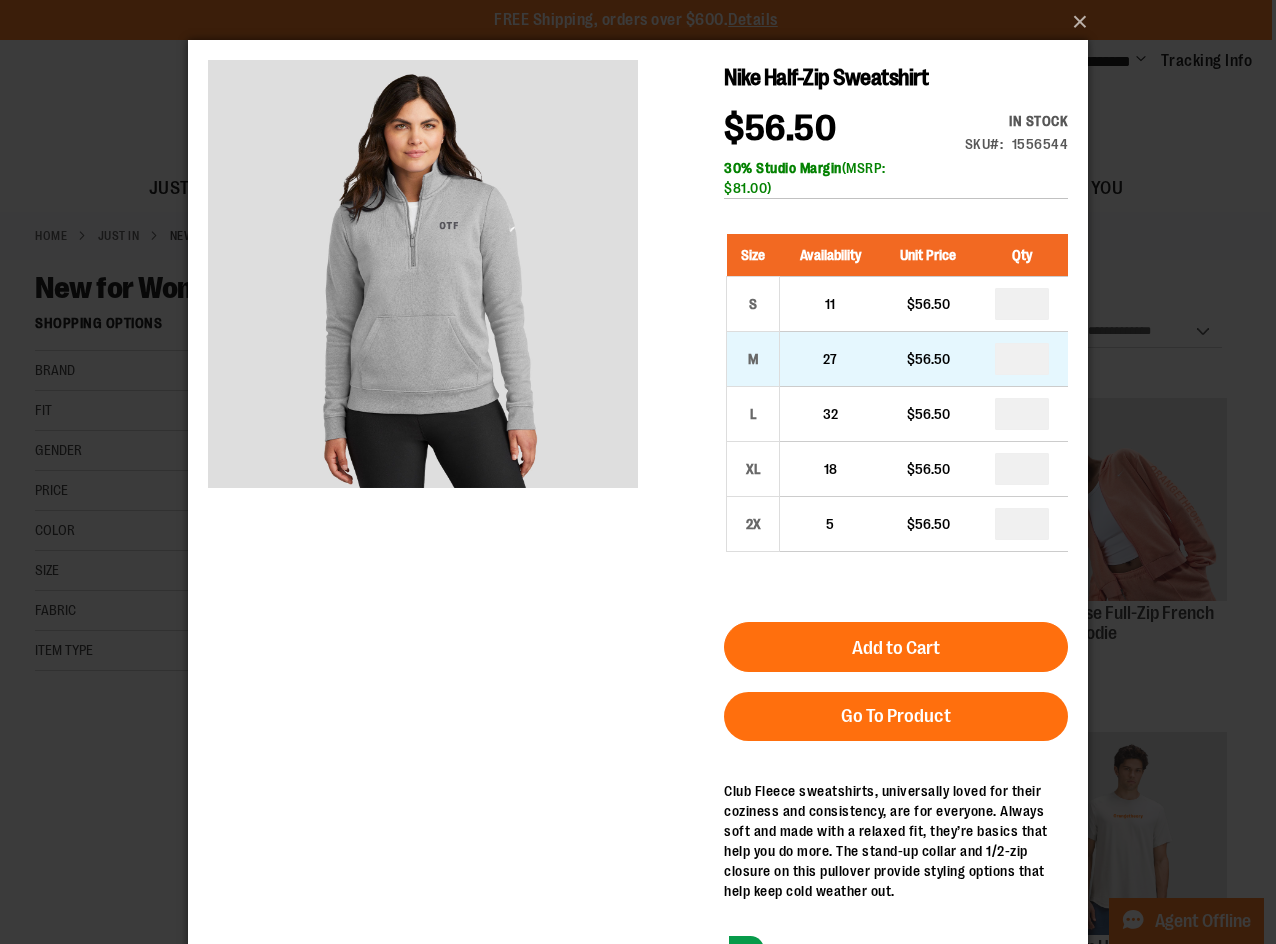 drag, startPoint x: 1057, startPoint y: 357, endPoint x: 1046, endPoint y: 357, distance: 11 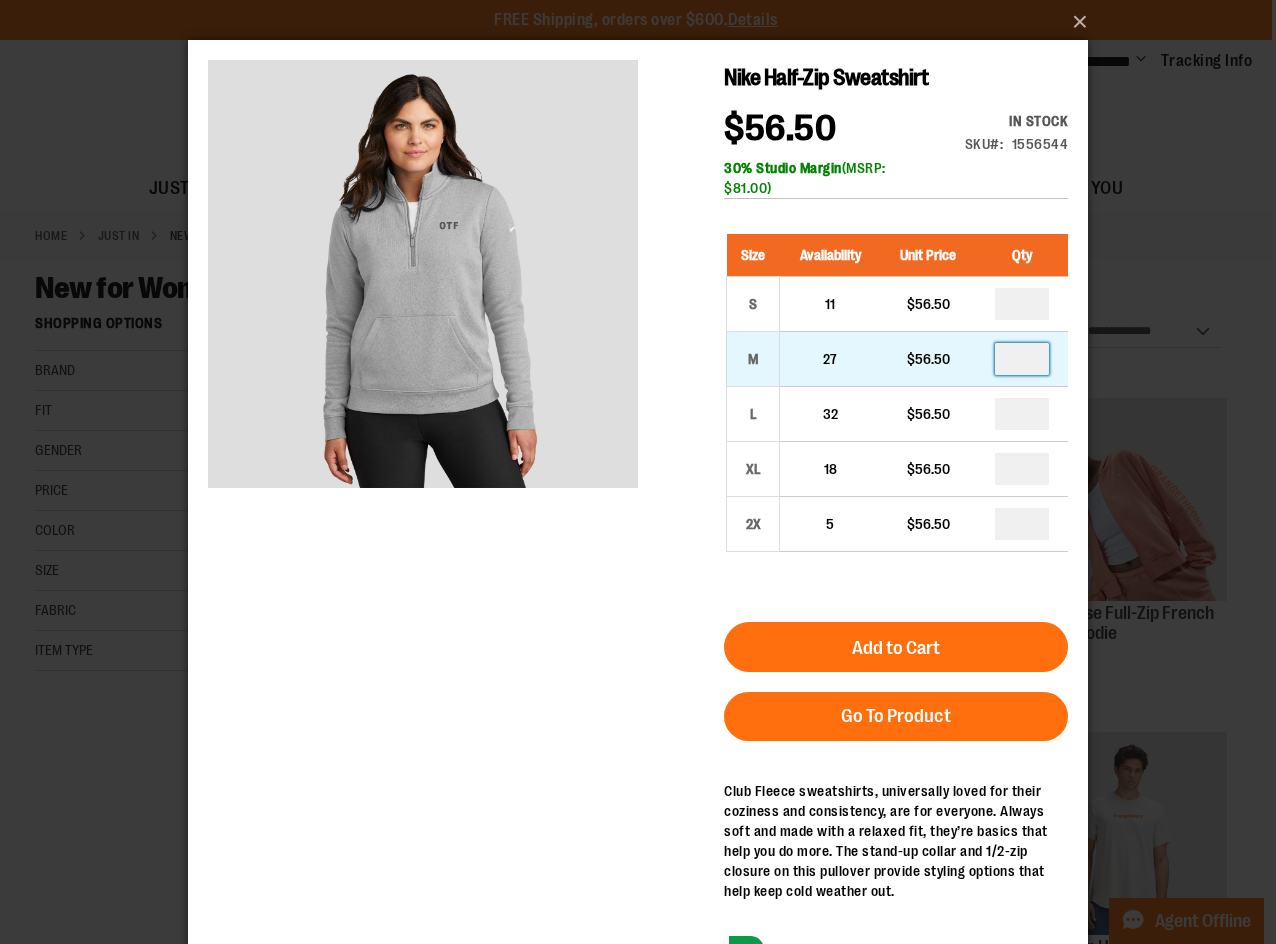 click at bounding box center [1022, 359] 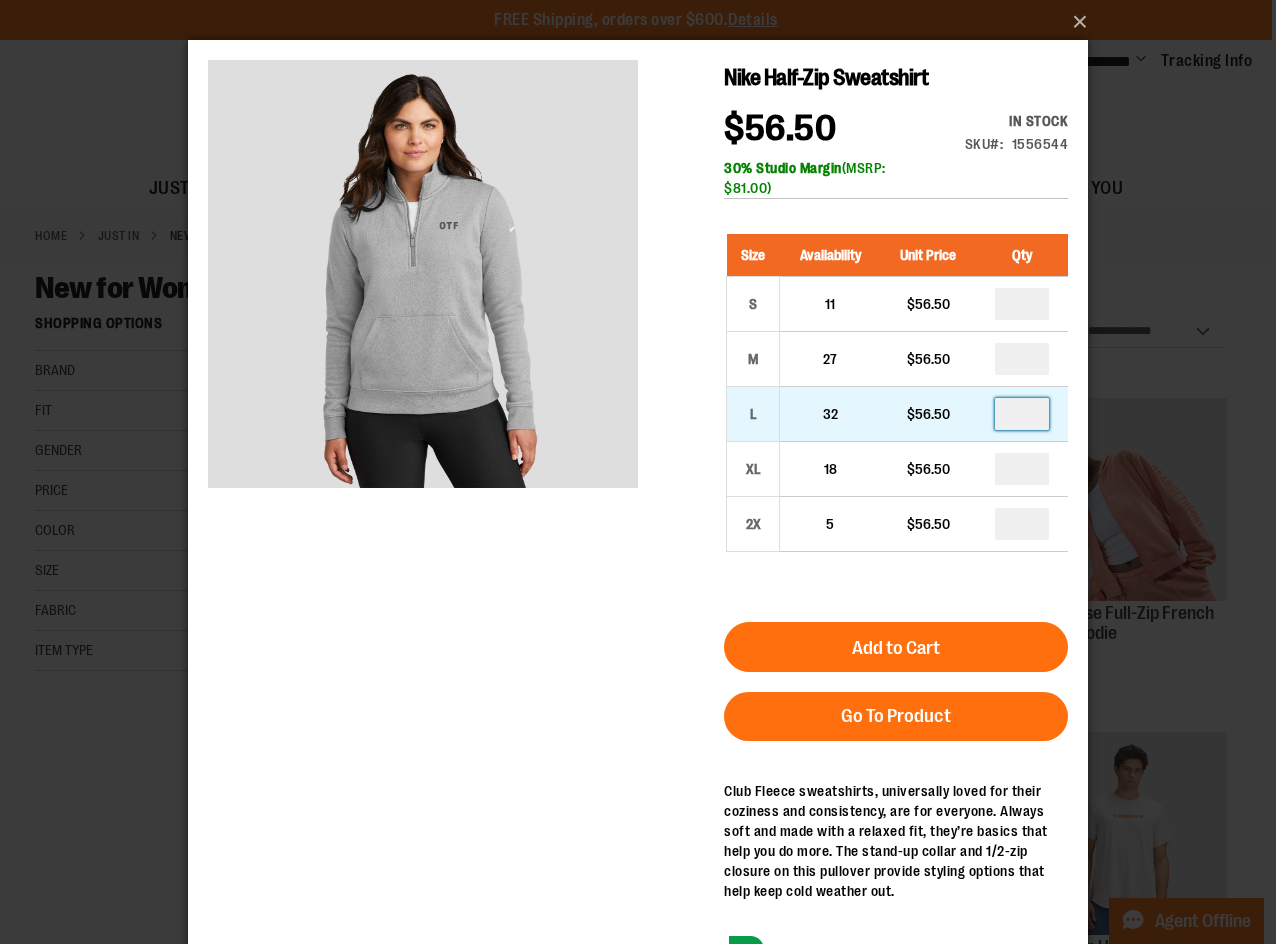 click at bounding box center (1022, 414) 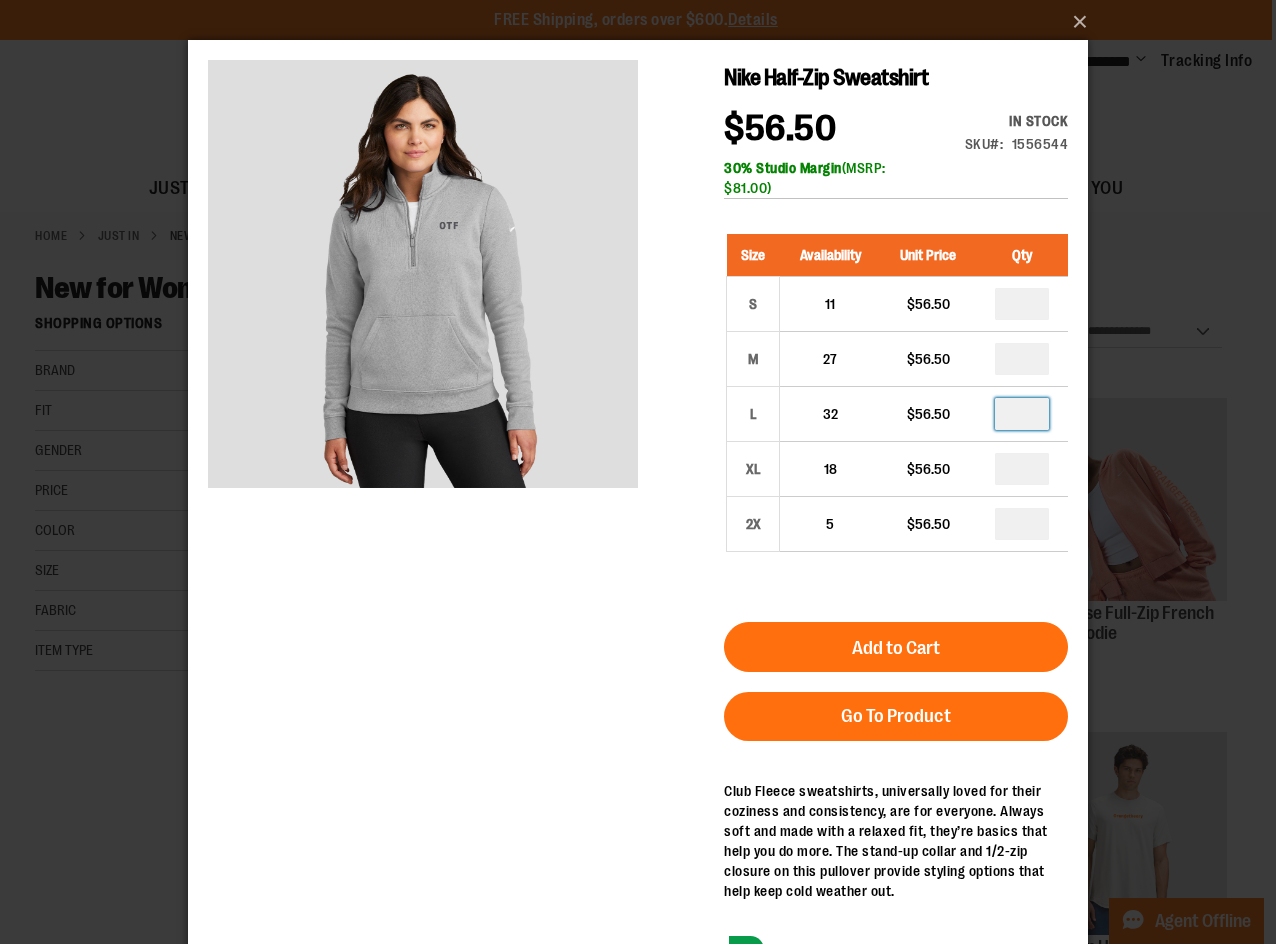 type on "*" 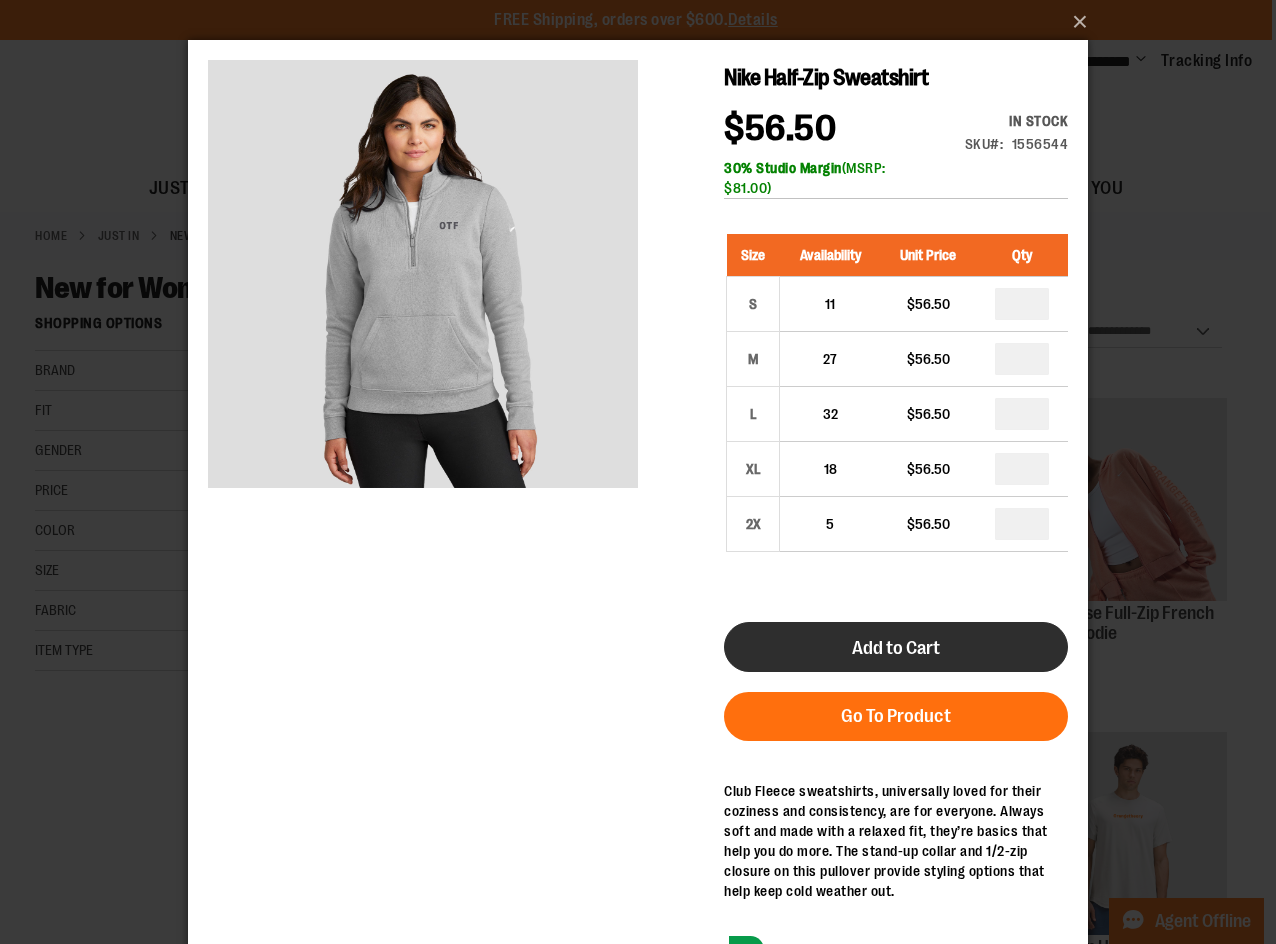 click on "Add to Cart" at bounding box center [896, 647] 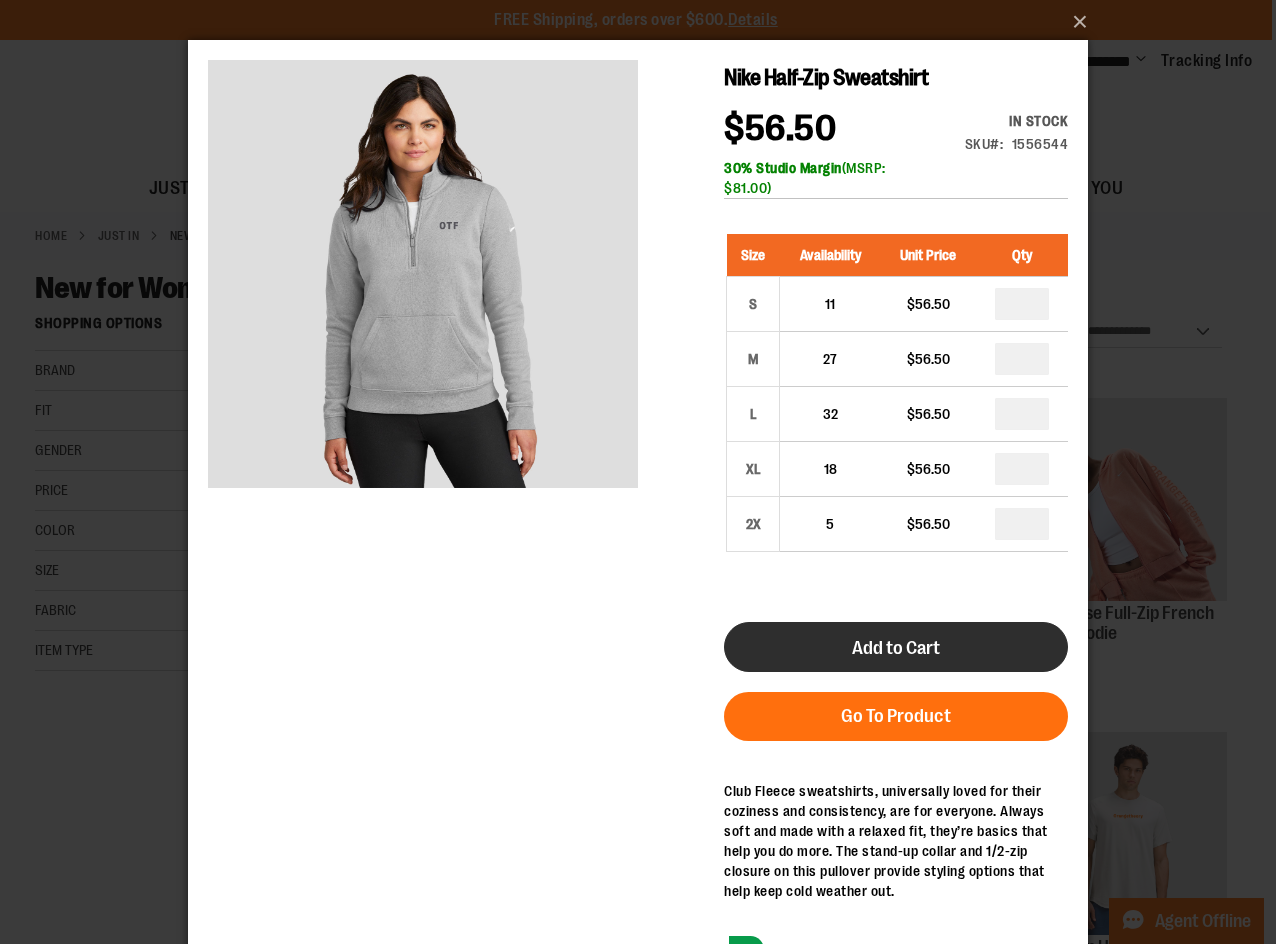click on "Add to Cart" at bounding box center [896, 648] 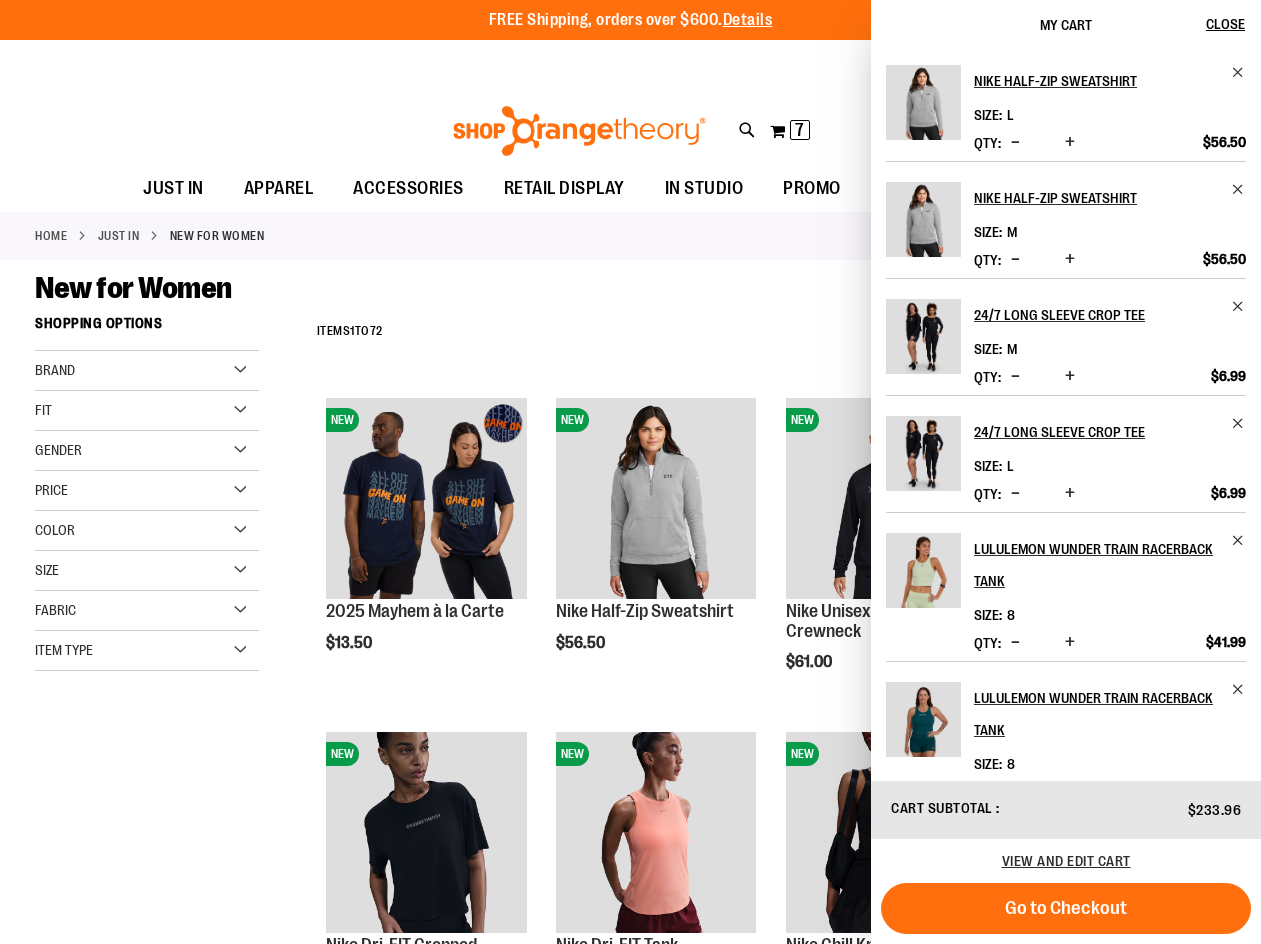click on "New for Women" at bounding box center [630, 288] 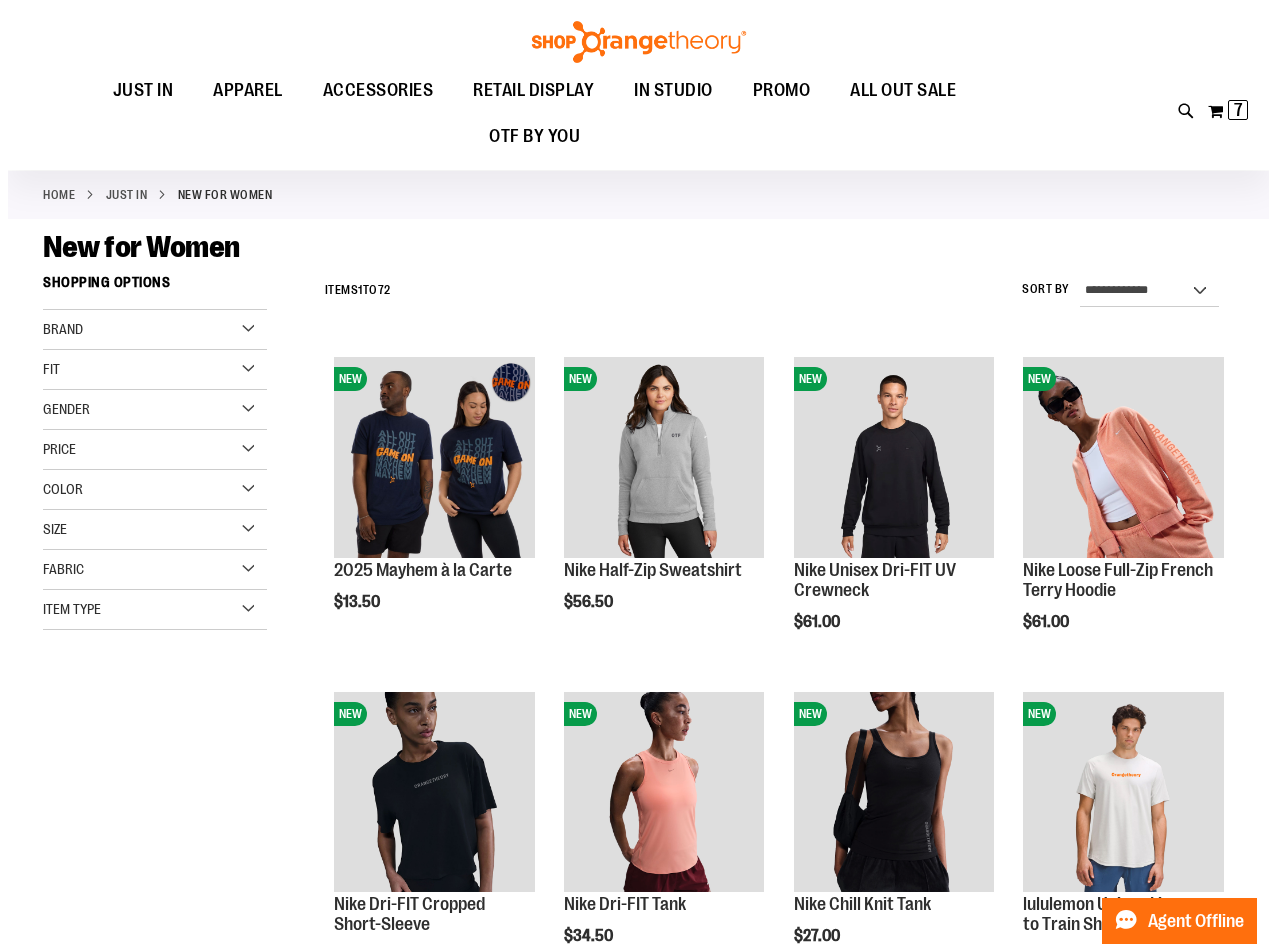 scroll, scrollTop: 99, scrollLeft: 0, axis: vertical 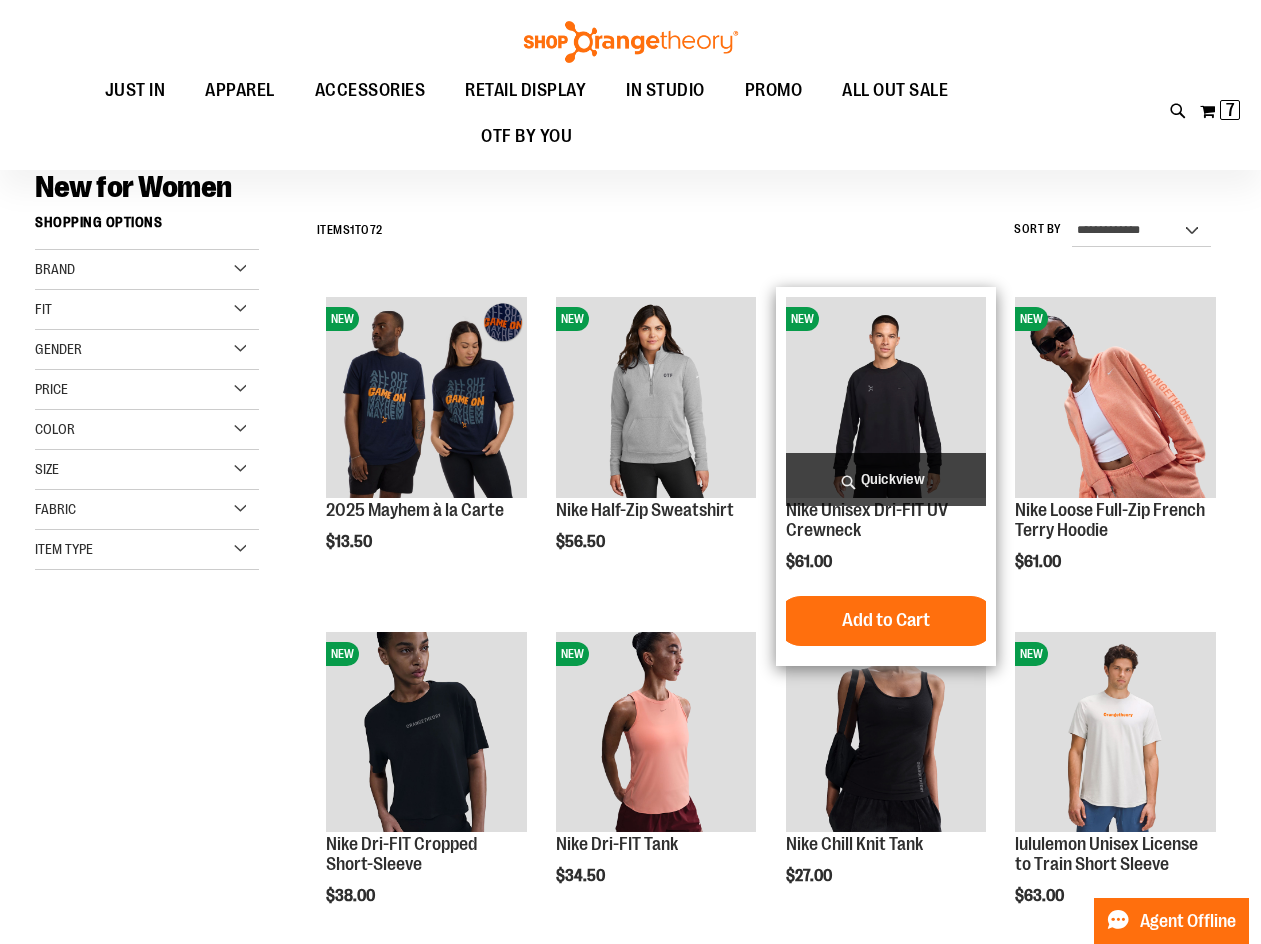 click on "Quickview" at bounding box center (886, 479) 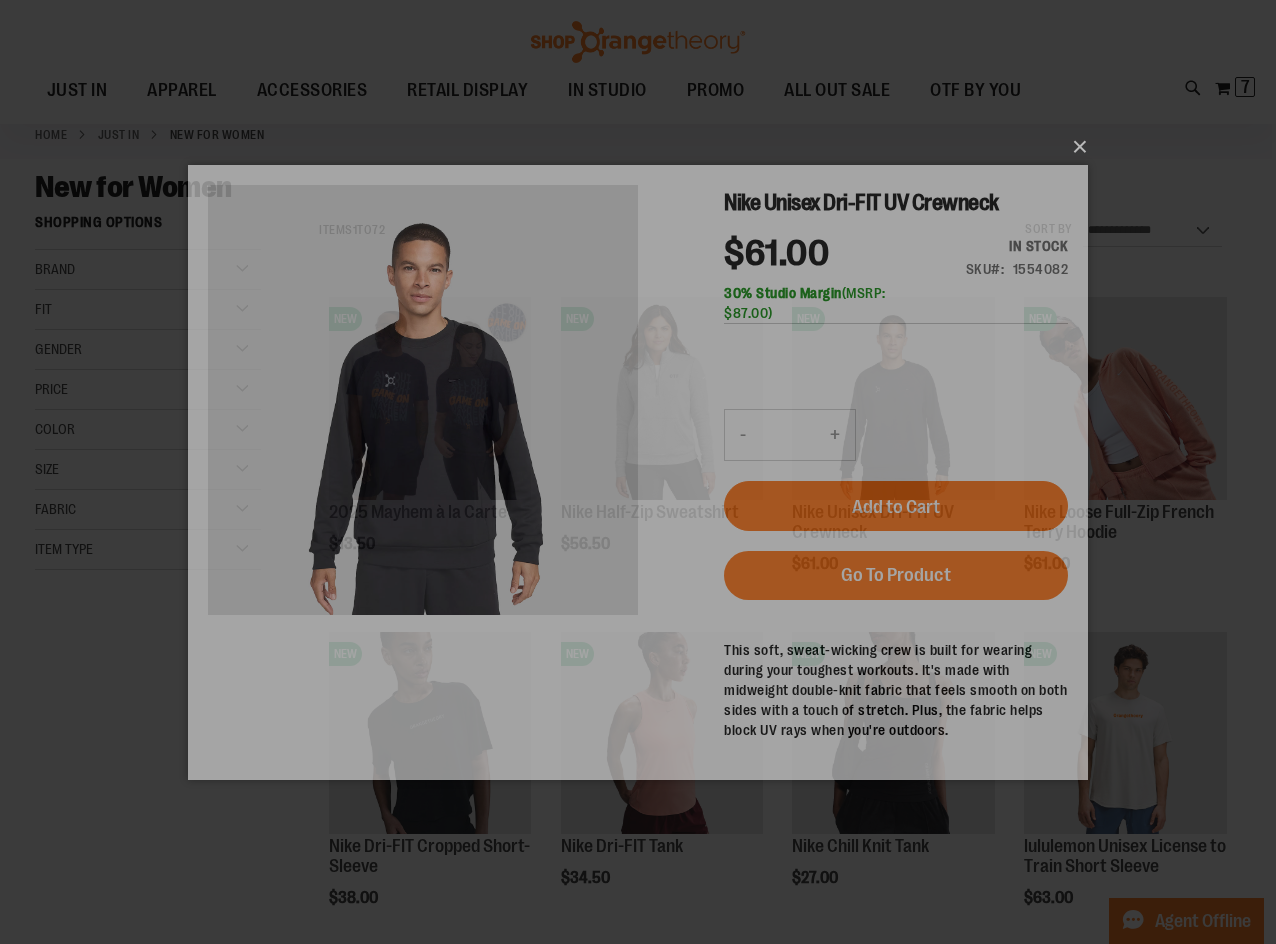 scroll, scrollTop: 0, scrollLeft: 0, axis: both 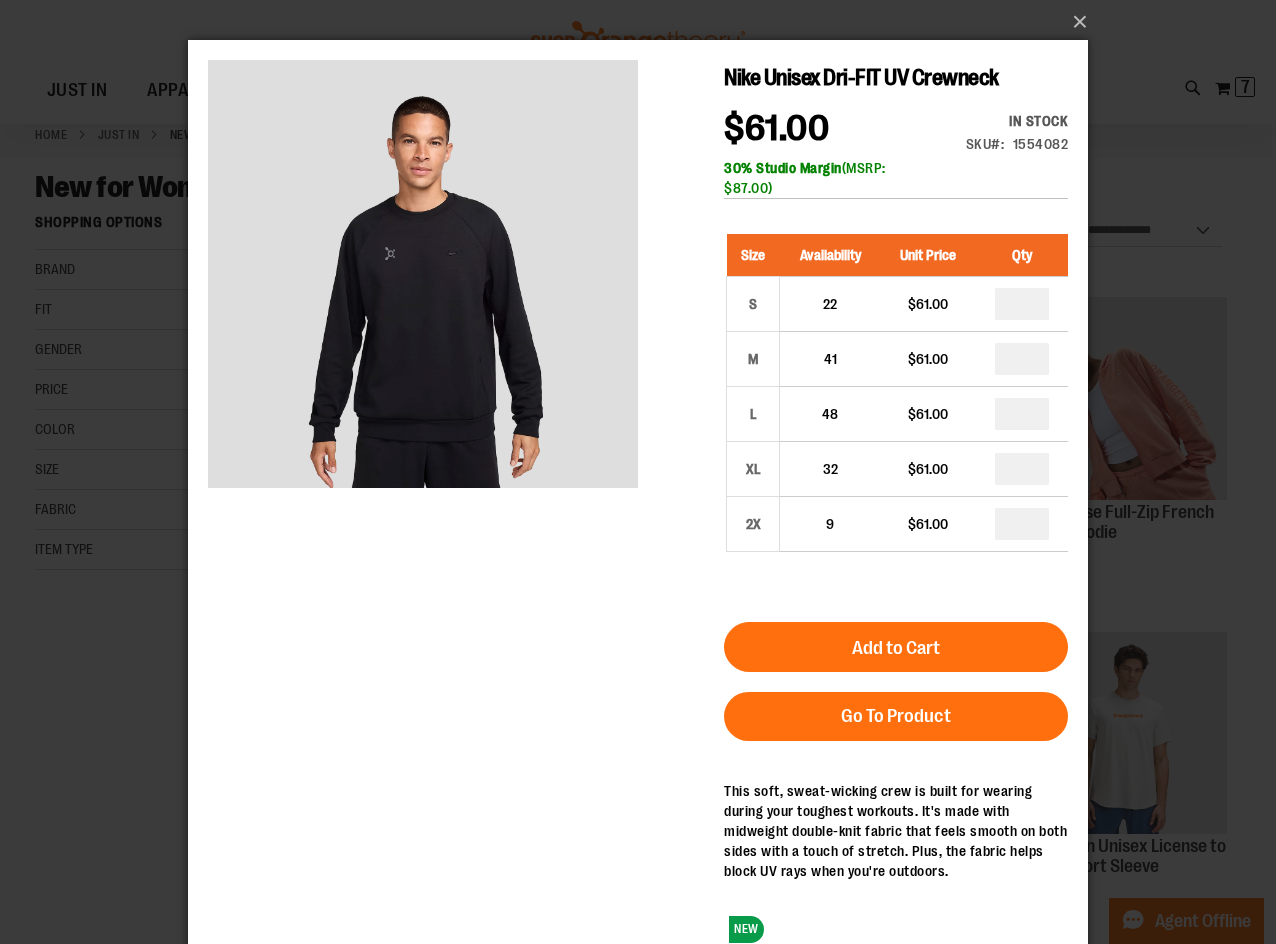 click on "Nike Unisex Dri-FIT UV Crewneck
$61.00
In stock
Only  %1  left
SKU
1554082
30% Studio Margin  (MSRP: $87.00)
Size
Availability
Unit Price
Qty
S
22
$61.00
*" at bounding box center [638, 210] 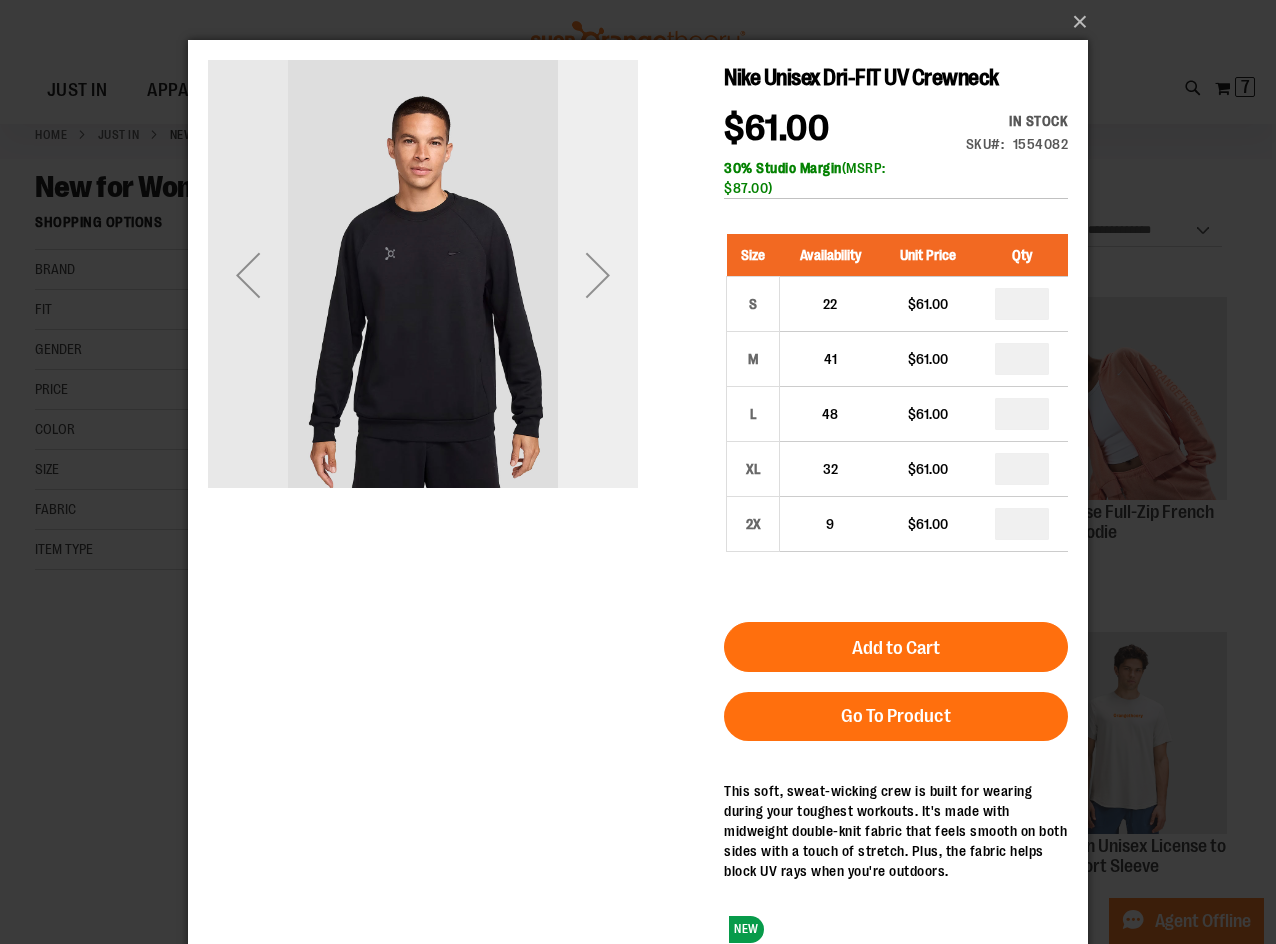click at bounding box center [598, 275] 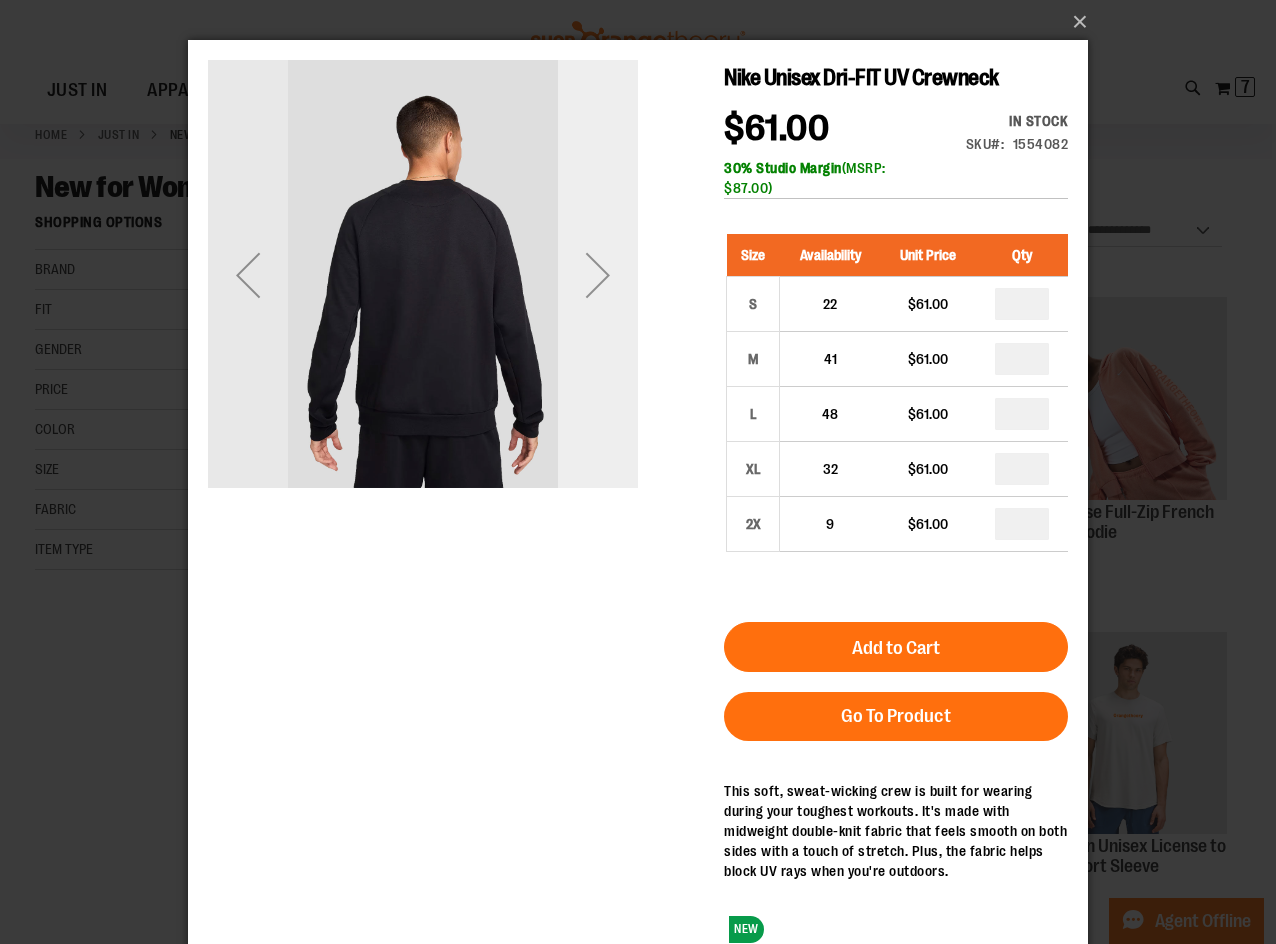 click at bounding box center [598, 275] 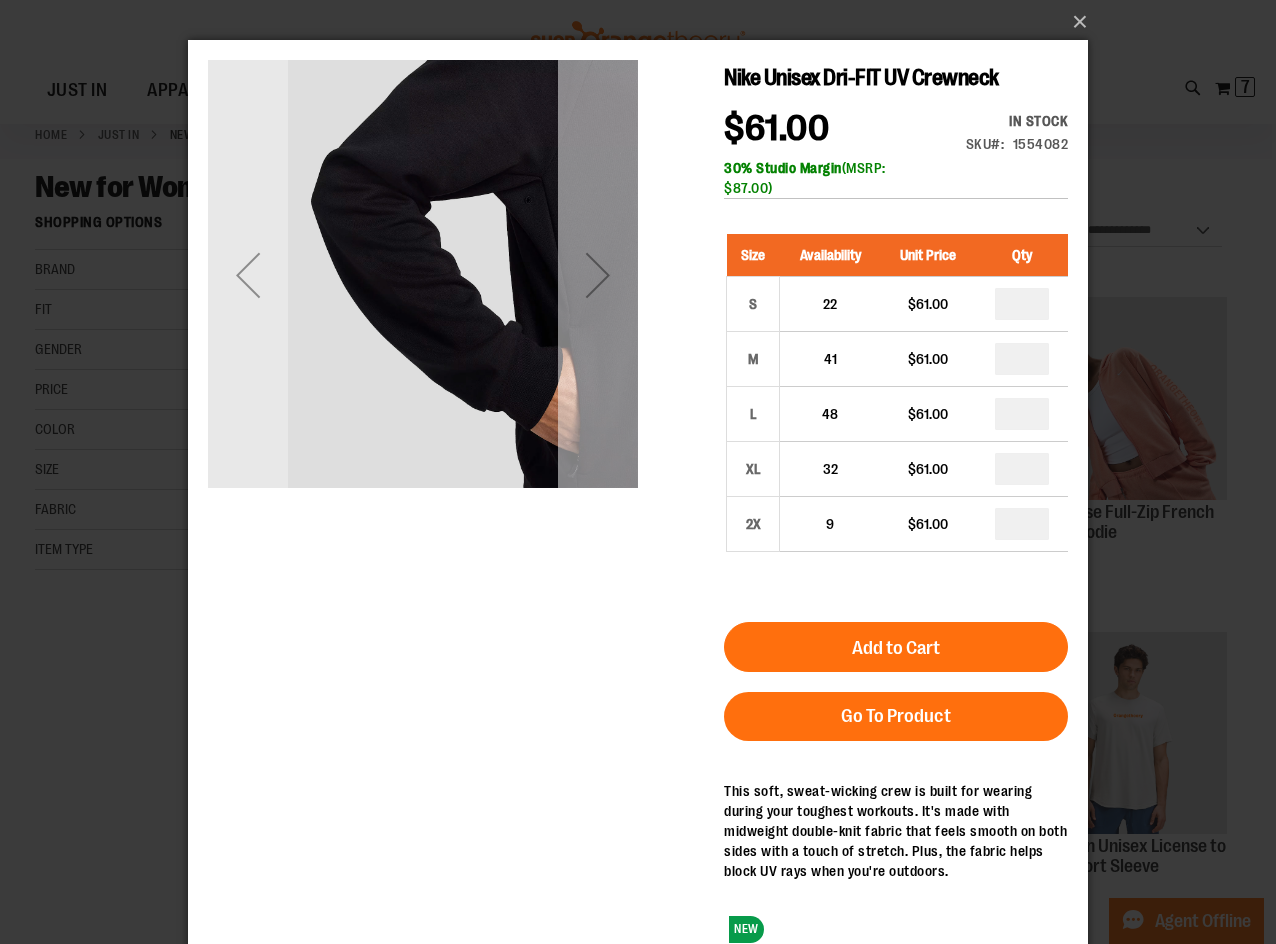 click at bounding box center (598, 275) 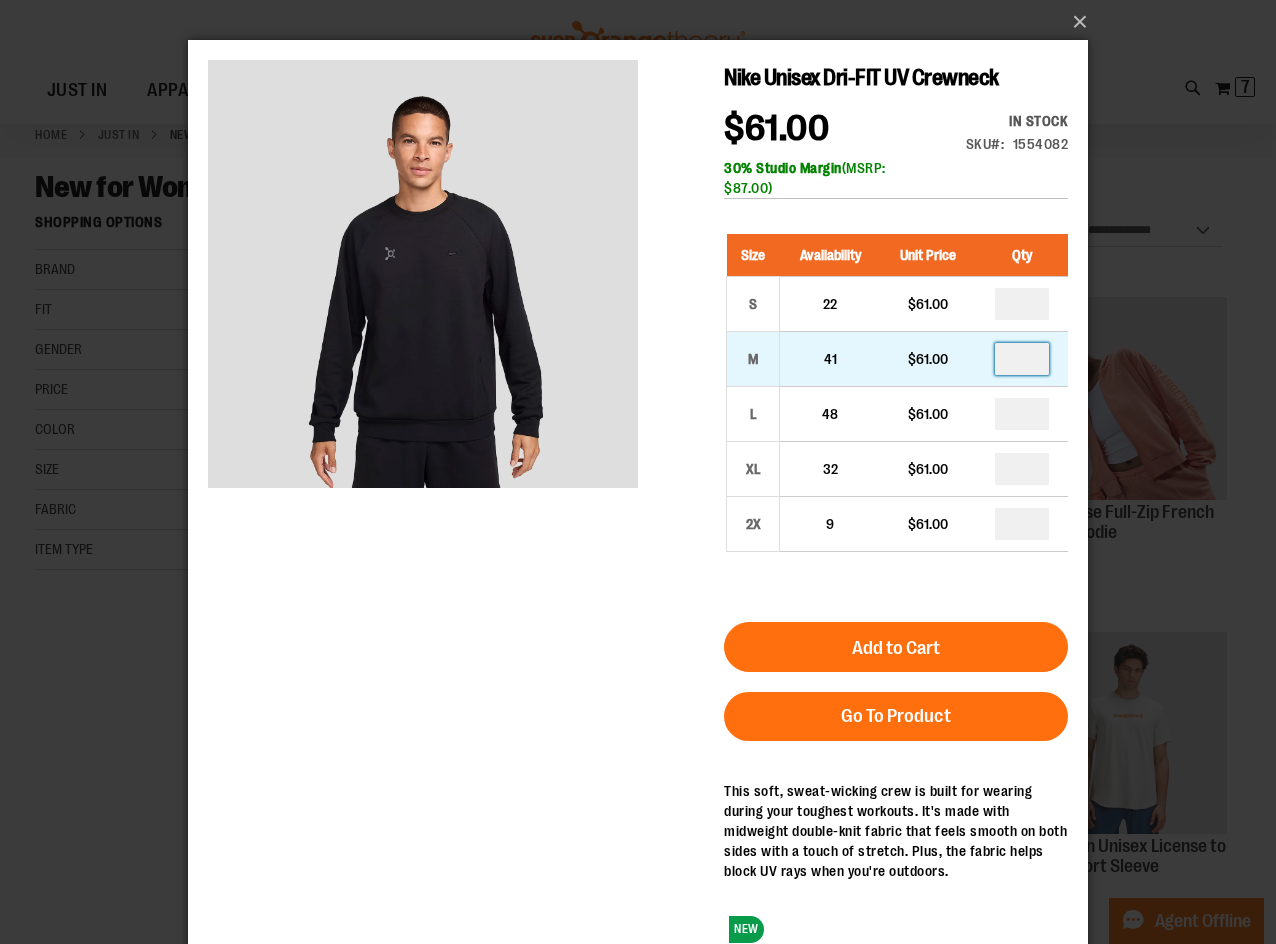 click at bounding box center [1022, 359] 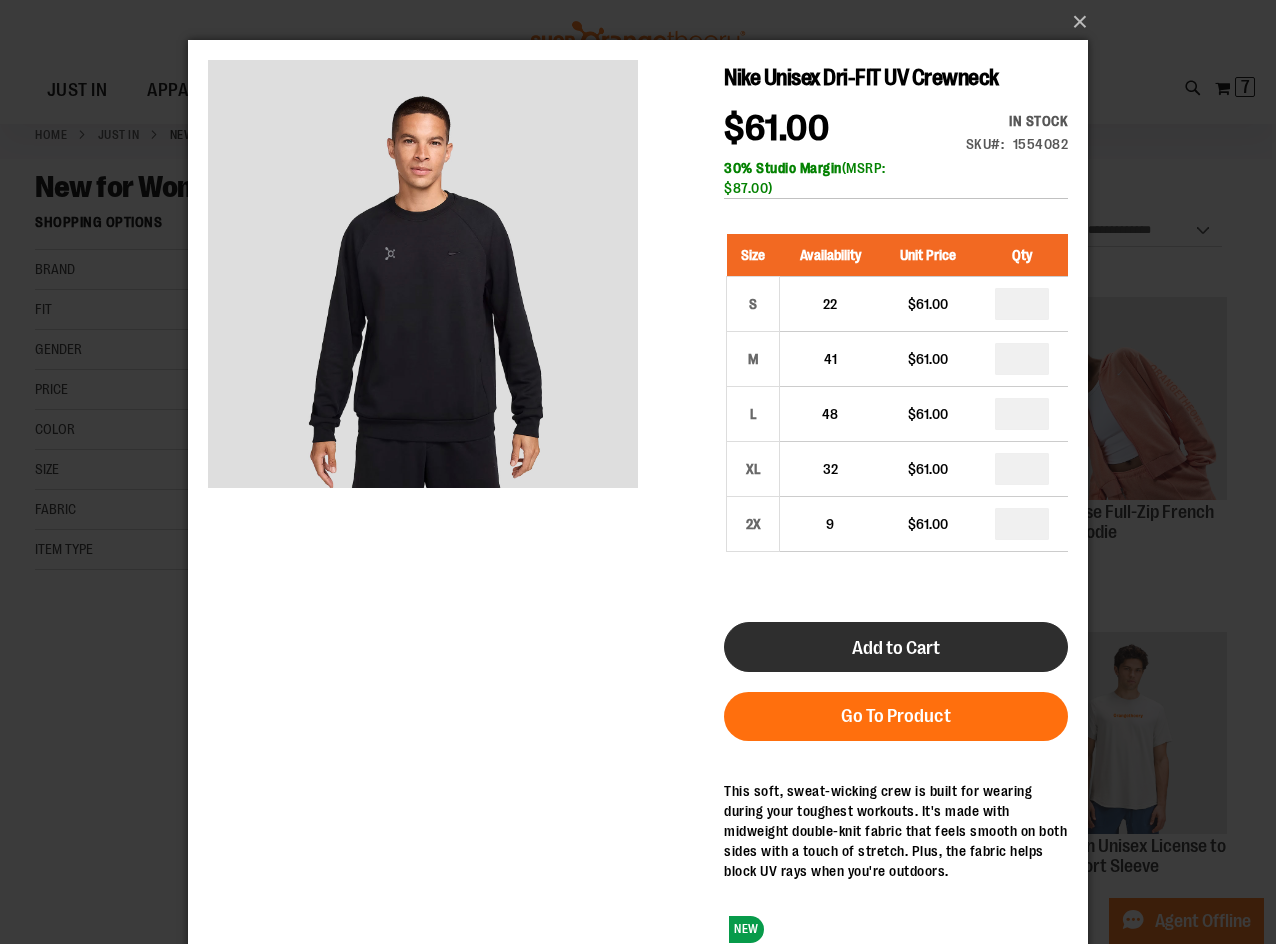 click on "Add to Cart" at bounding box center (896, 647) 